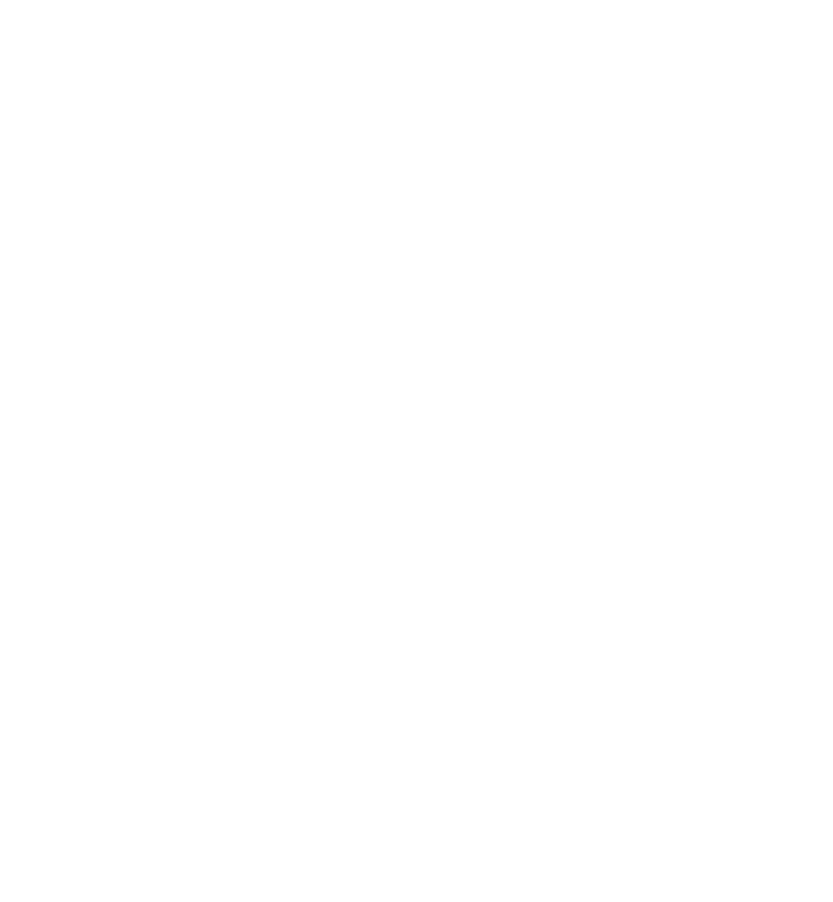 scroll, scrollTop: 0, scrollLeft: 0, axis: both 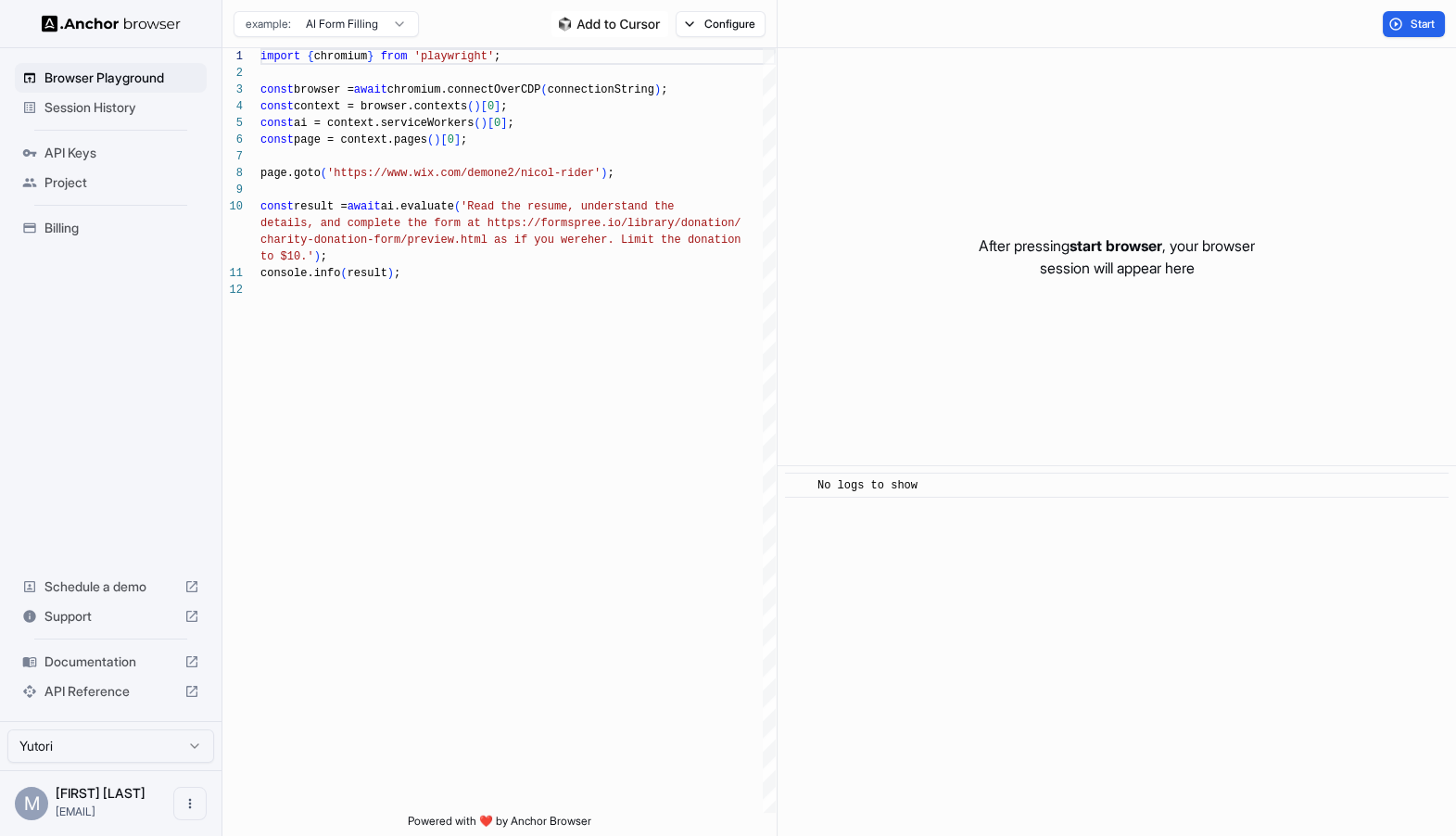 click on "Session History" at bounding box center (121, 108) 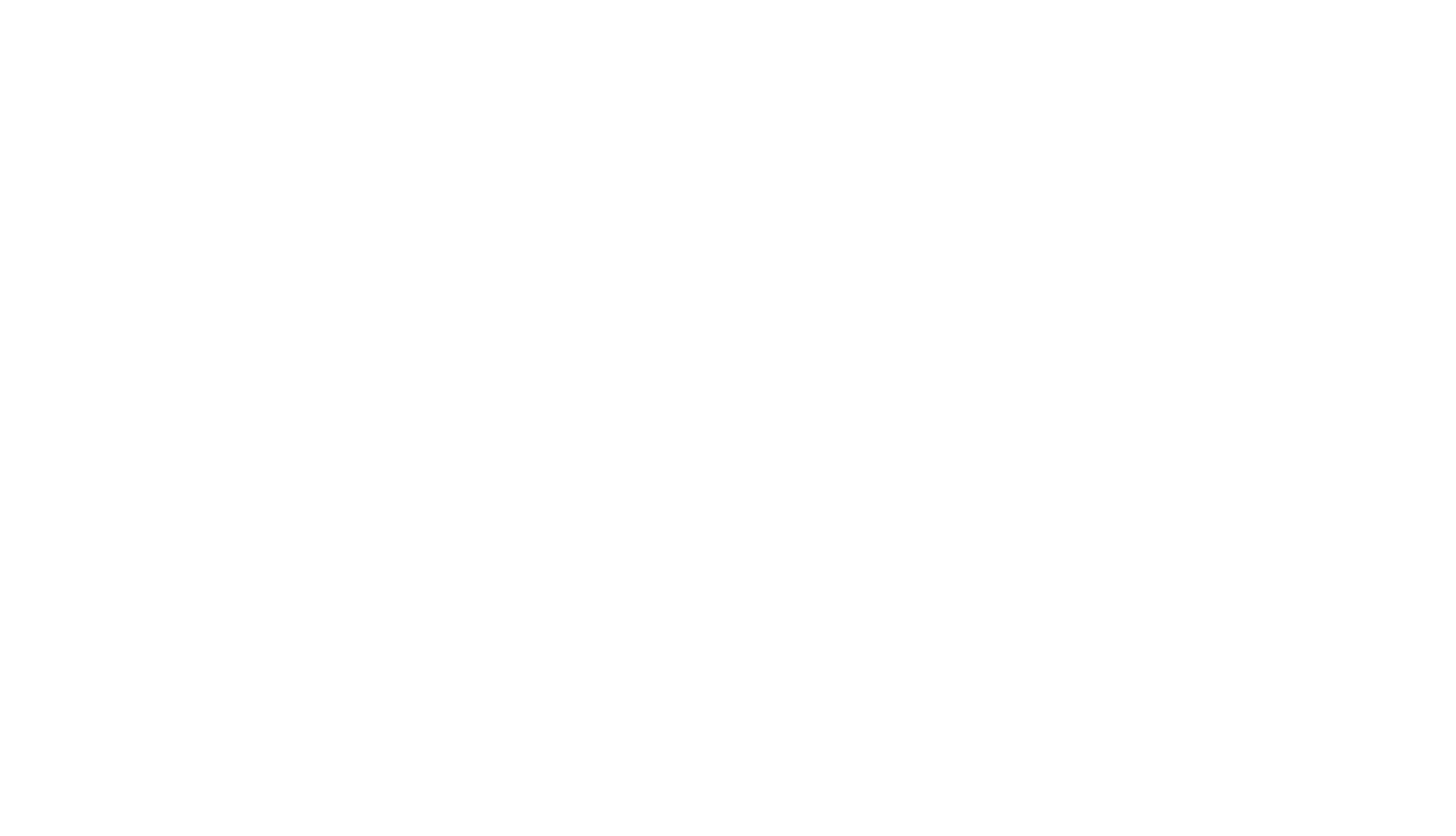 scroll, scrollTop: 0, scrollLeft: 0, axis: both 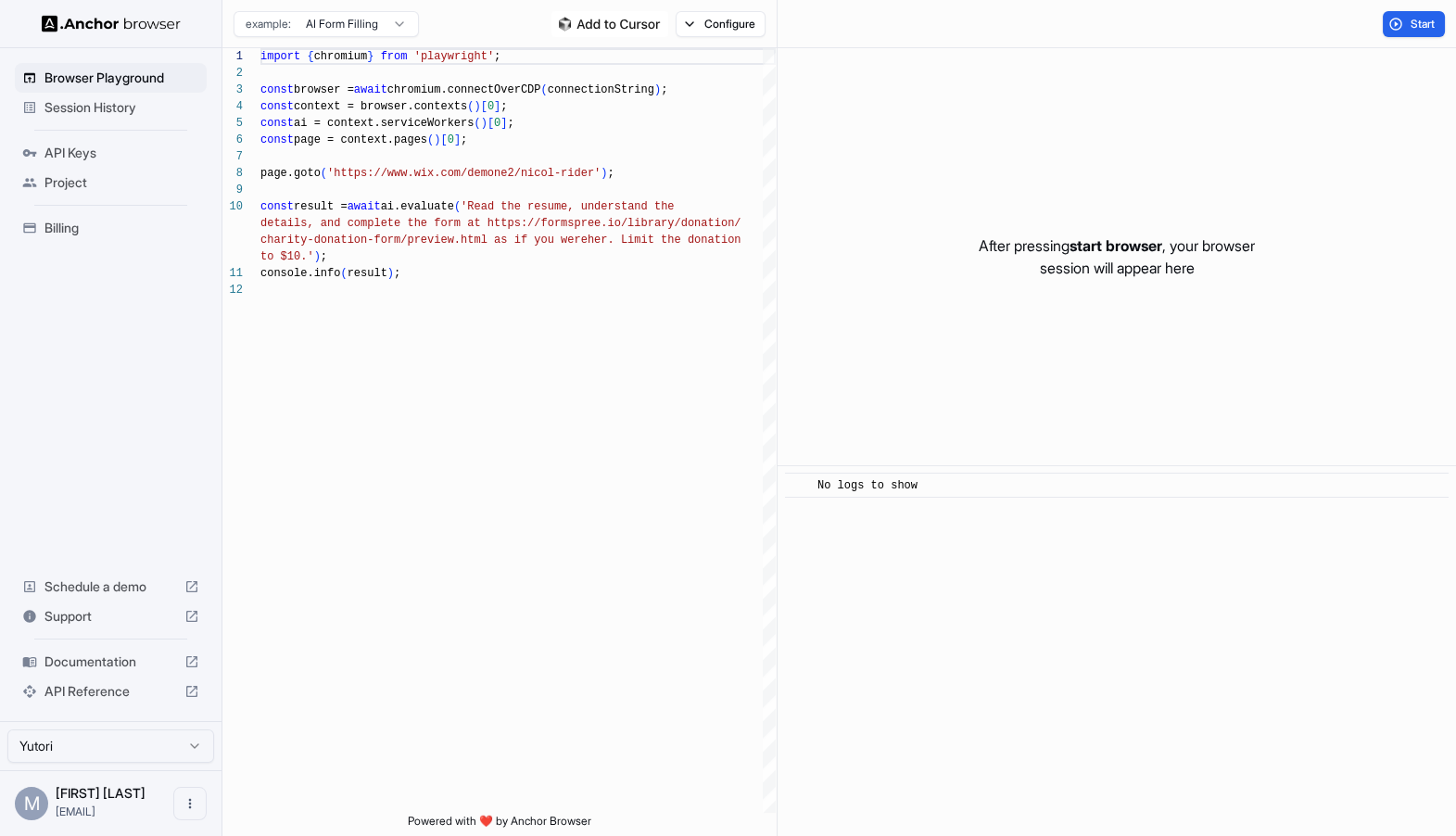 click on "Session History" at bounding box center (110, 108) 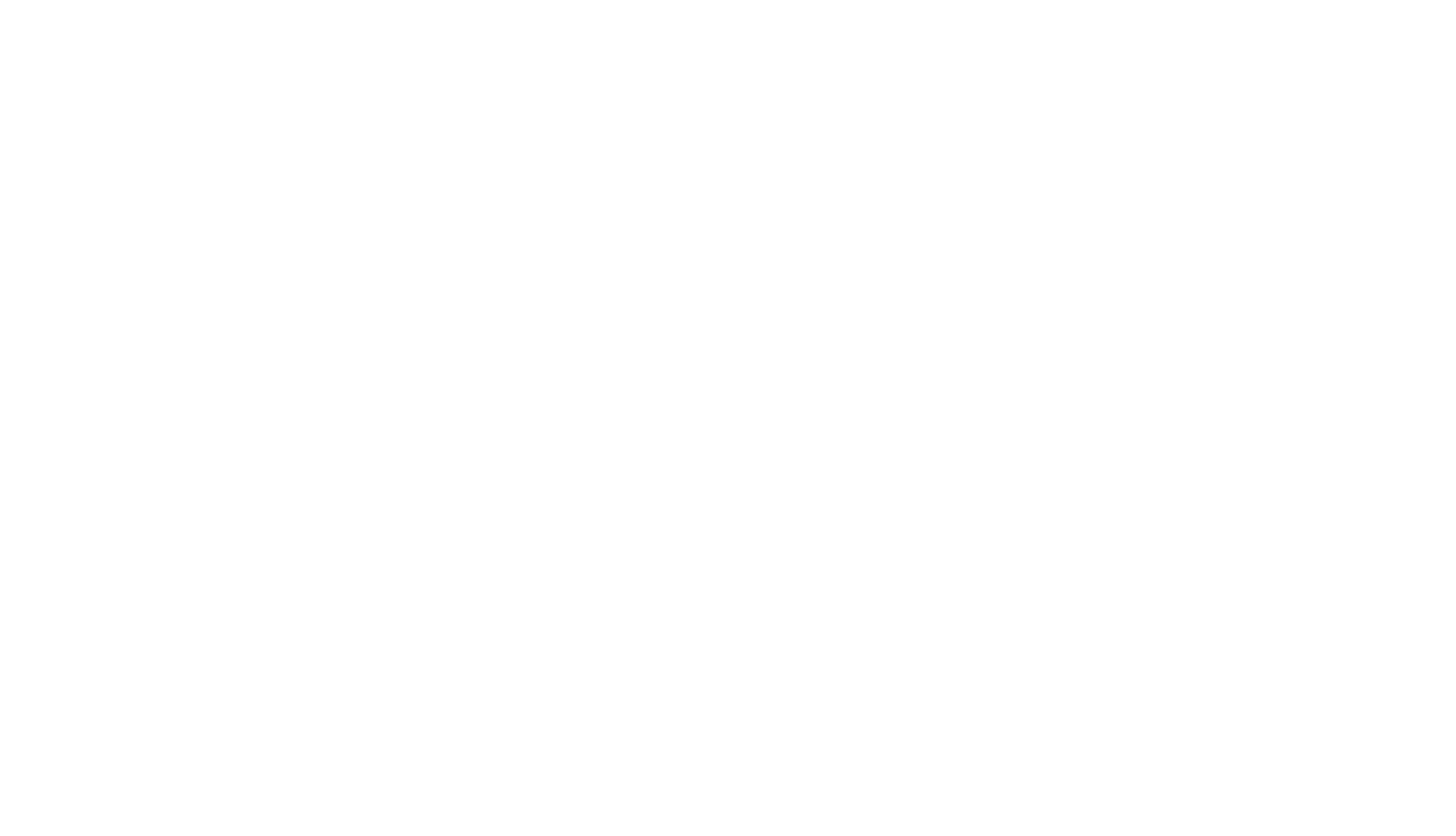scroll, scrollTop: 0, scrollLeft: 0, axis: both 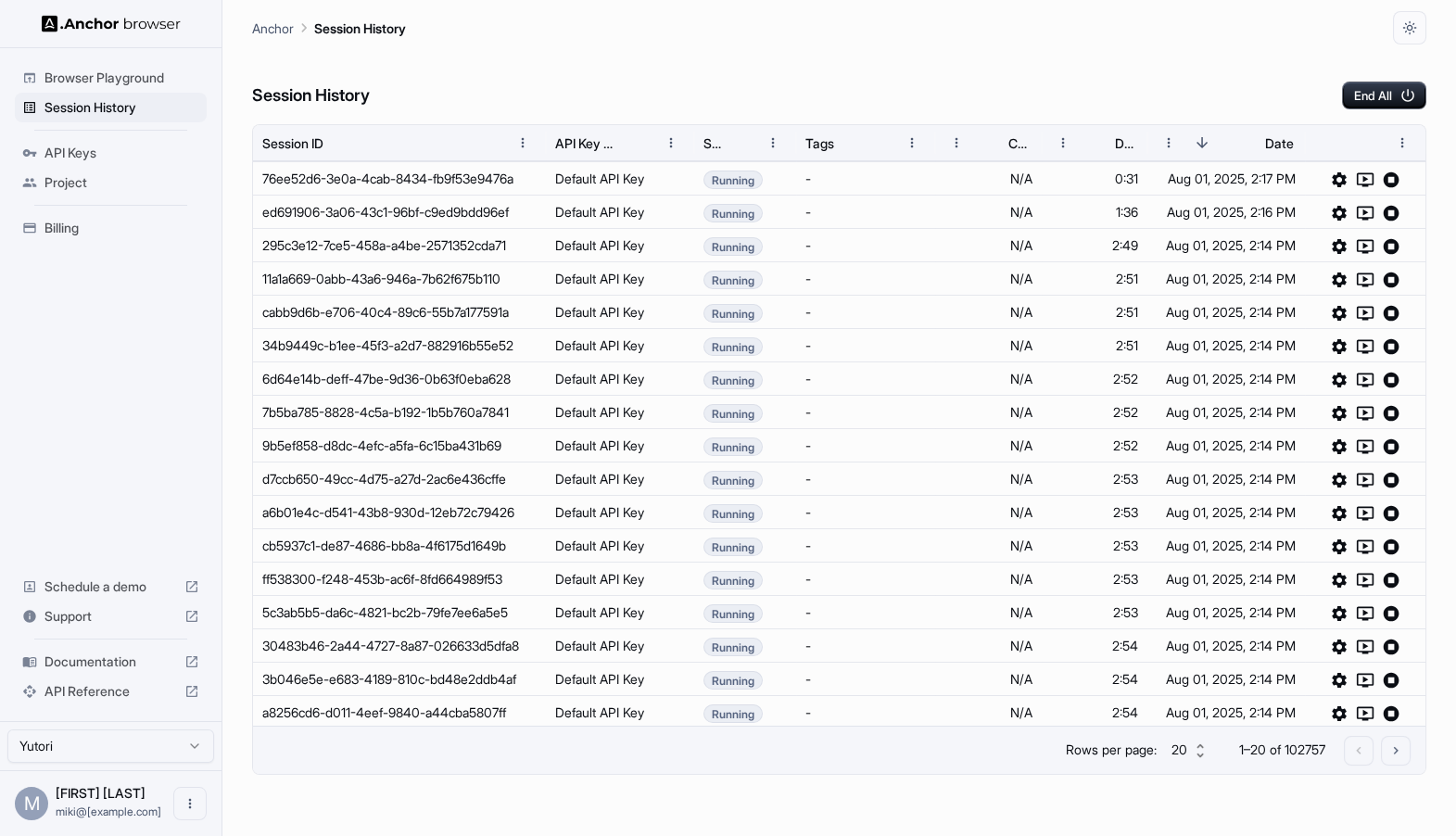 click on "Session History End All" at bounding box center [839, 77] 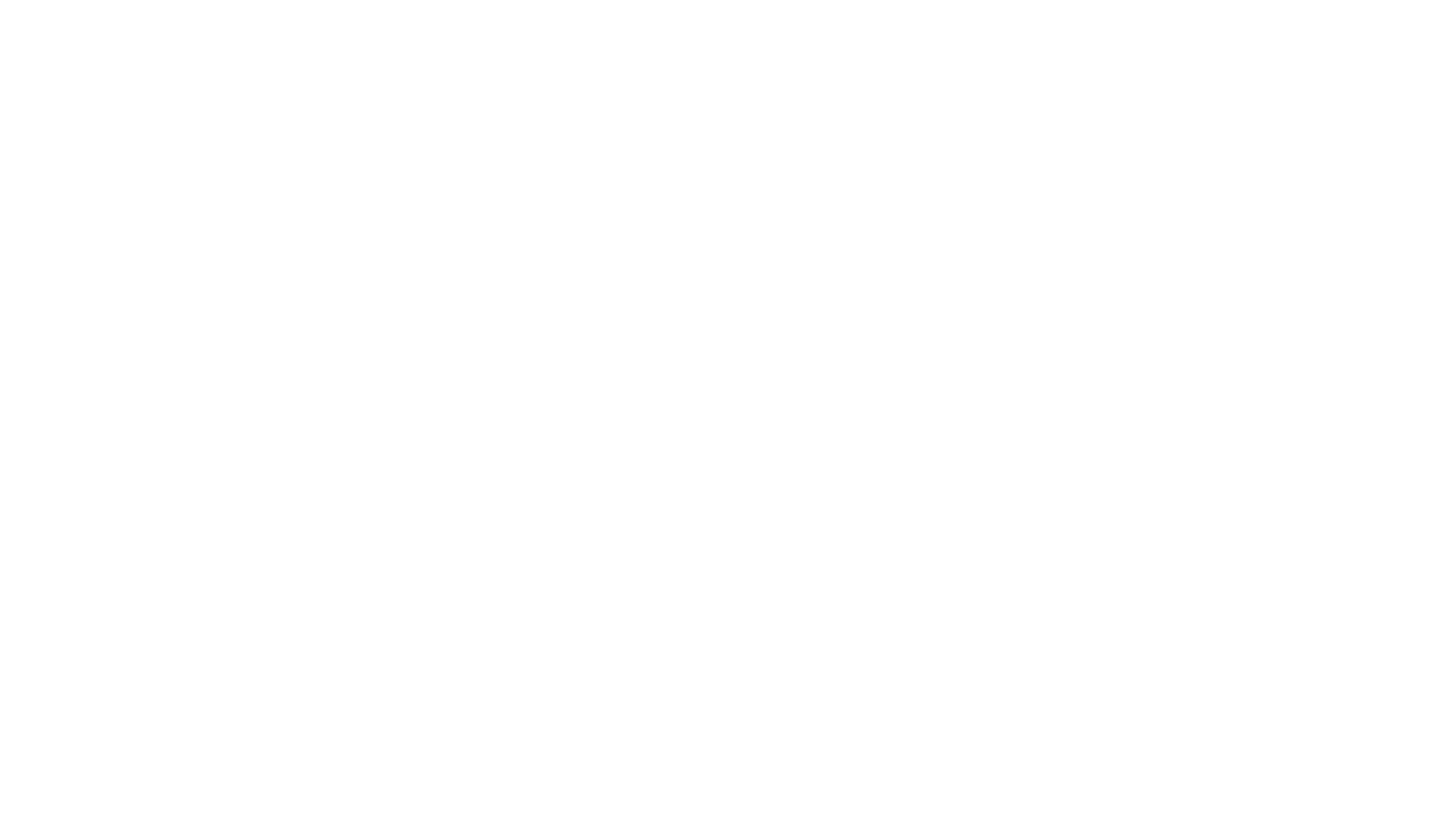scroll, scrollTop: 0, scrollLeft: 0, axis: both 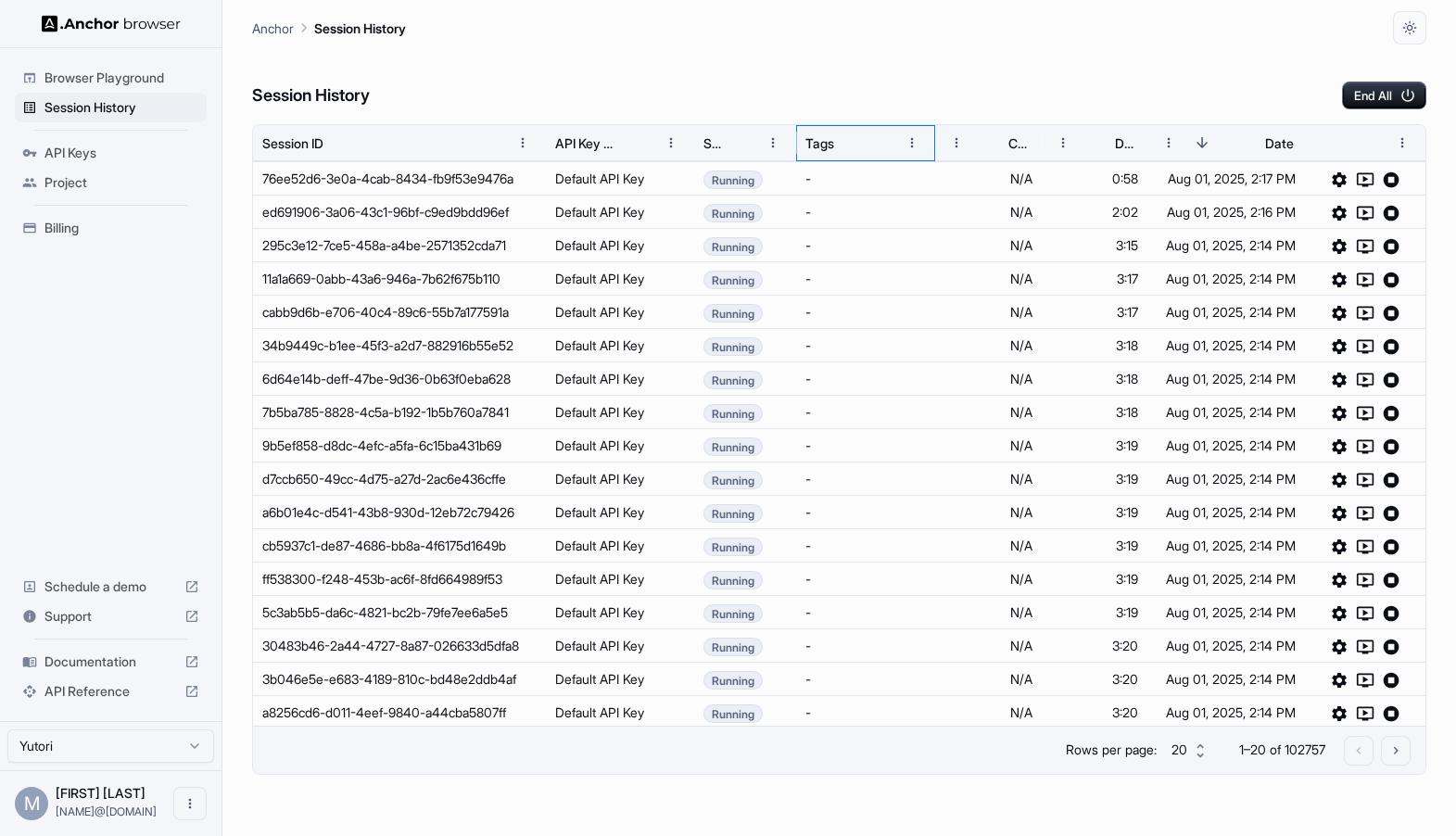 click on "Tags" at bounding box center [850, 143] 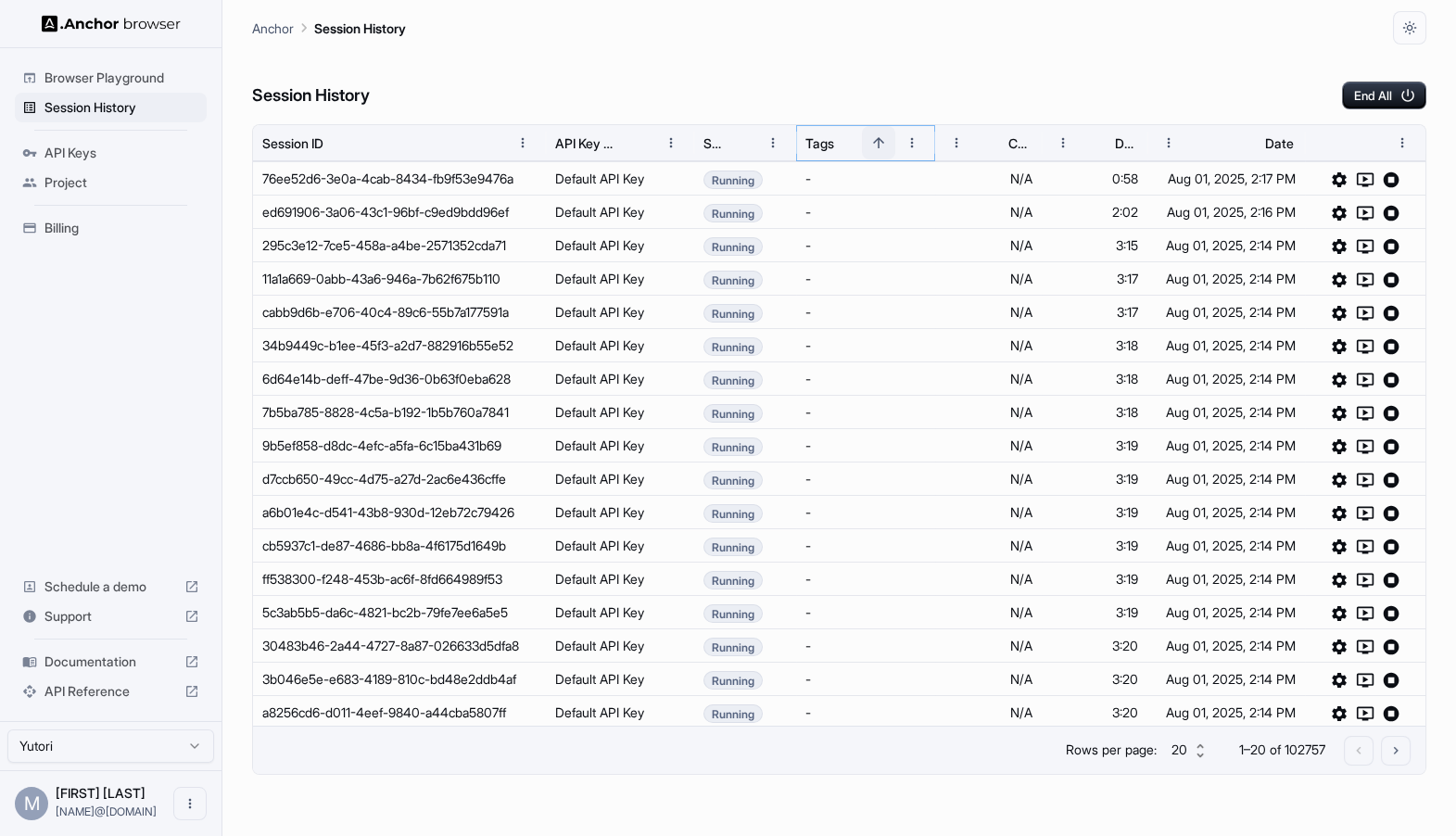 click 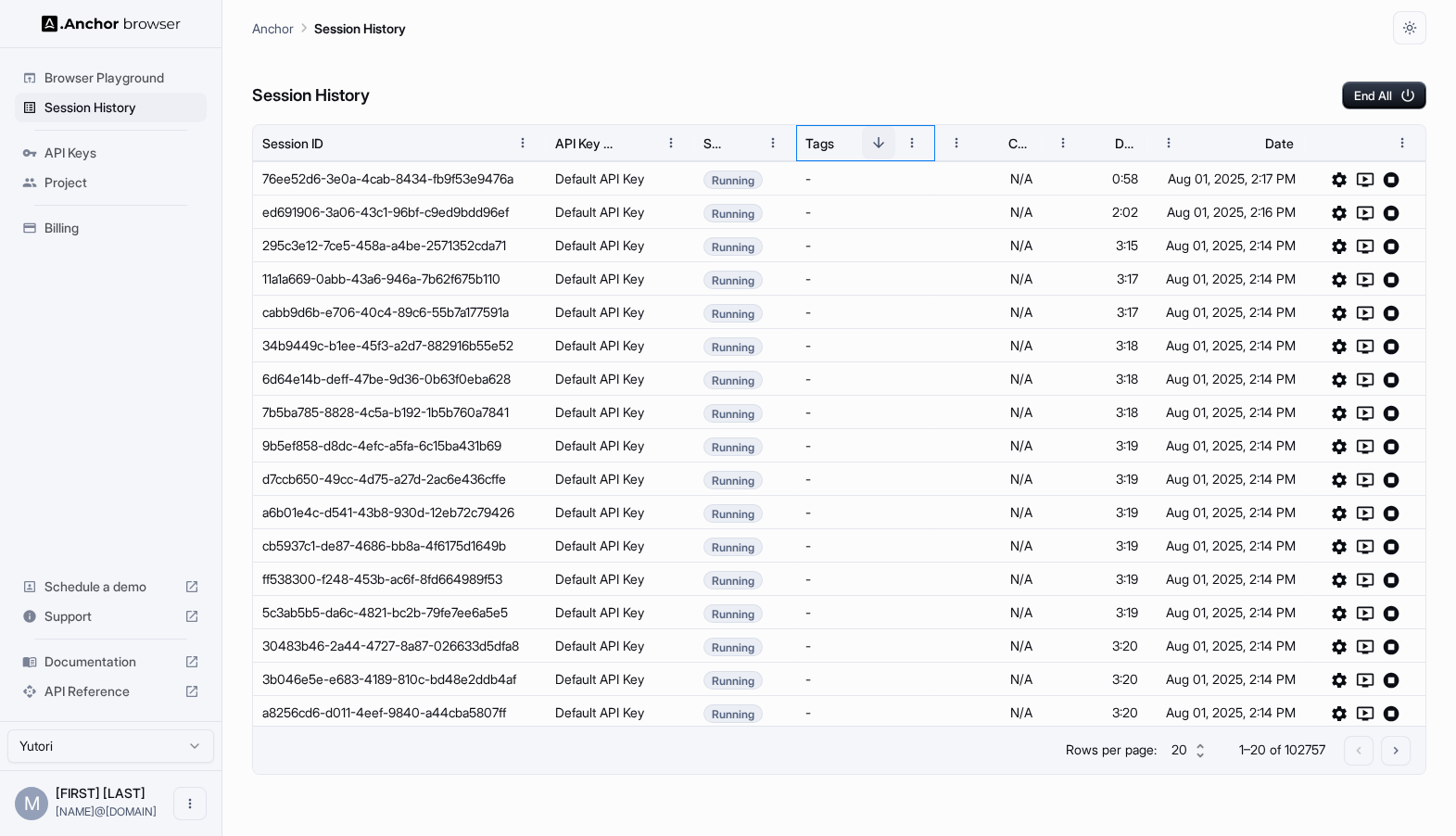 click on "Tags" at bounding box center [850, 143] 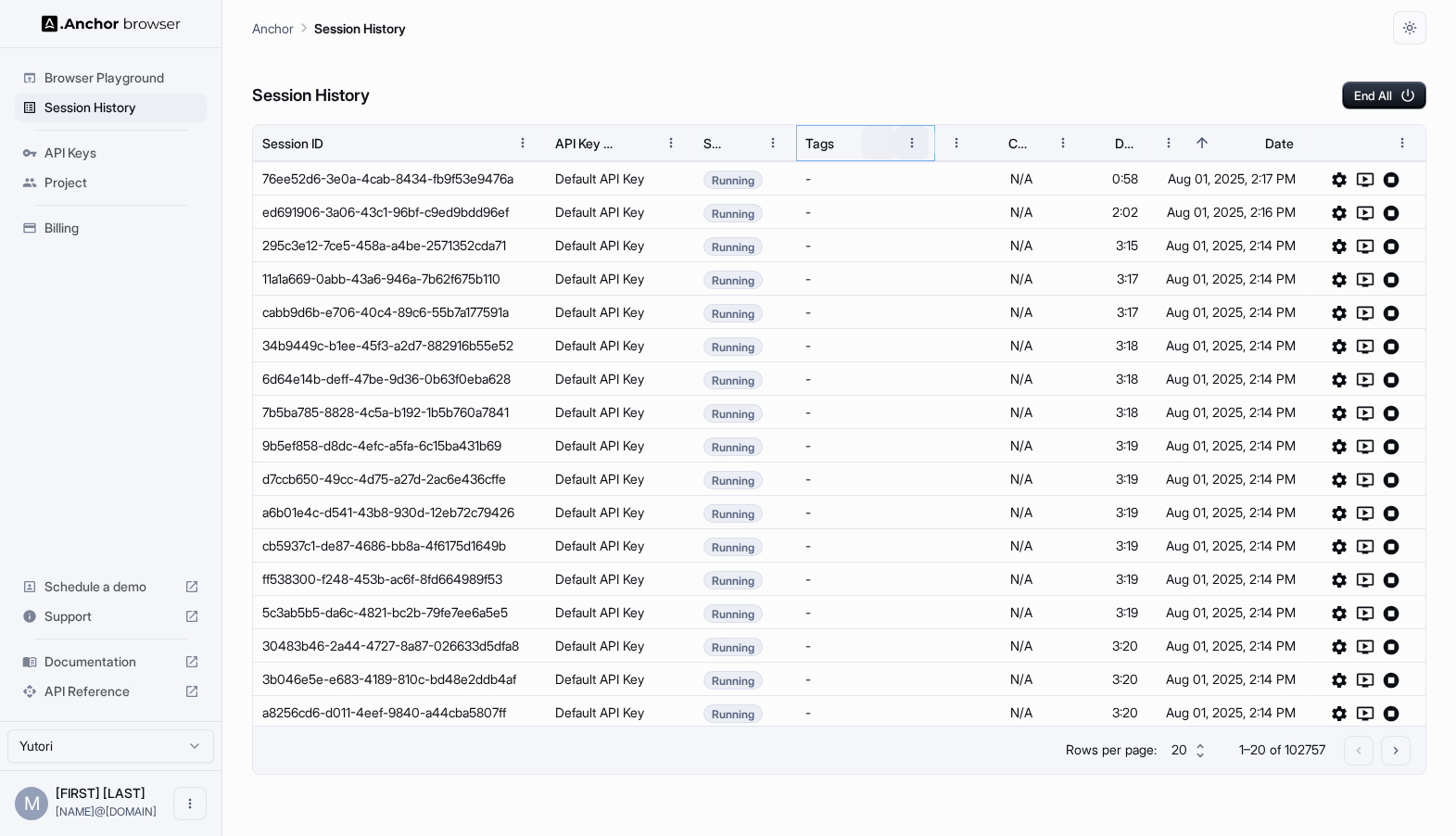 click 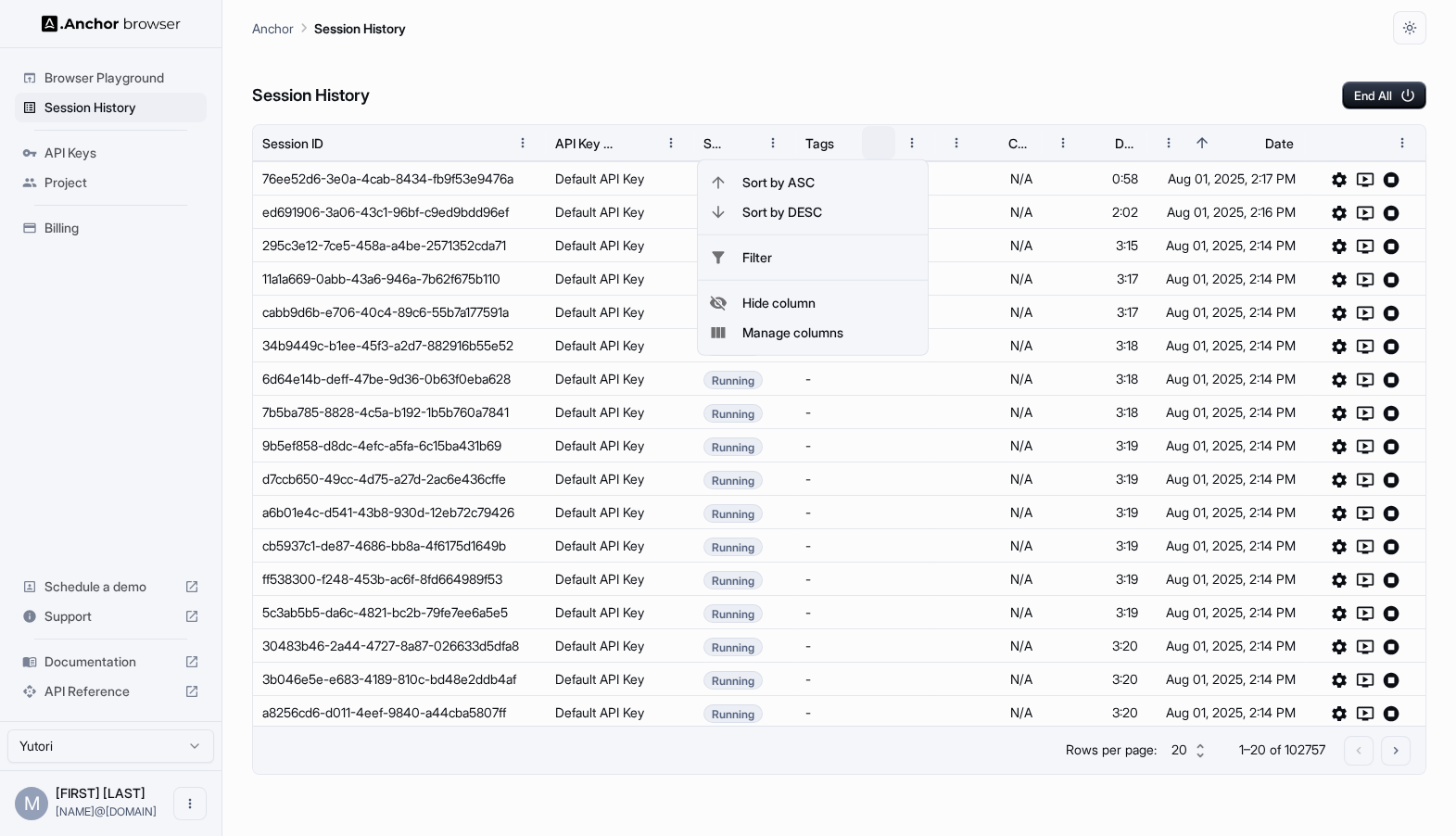 click on "Manage columns" at bounding box center (829, 333) 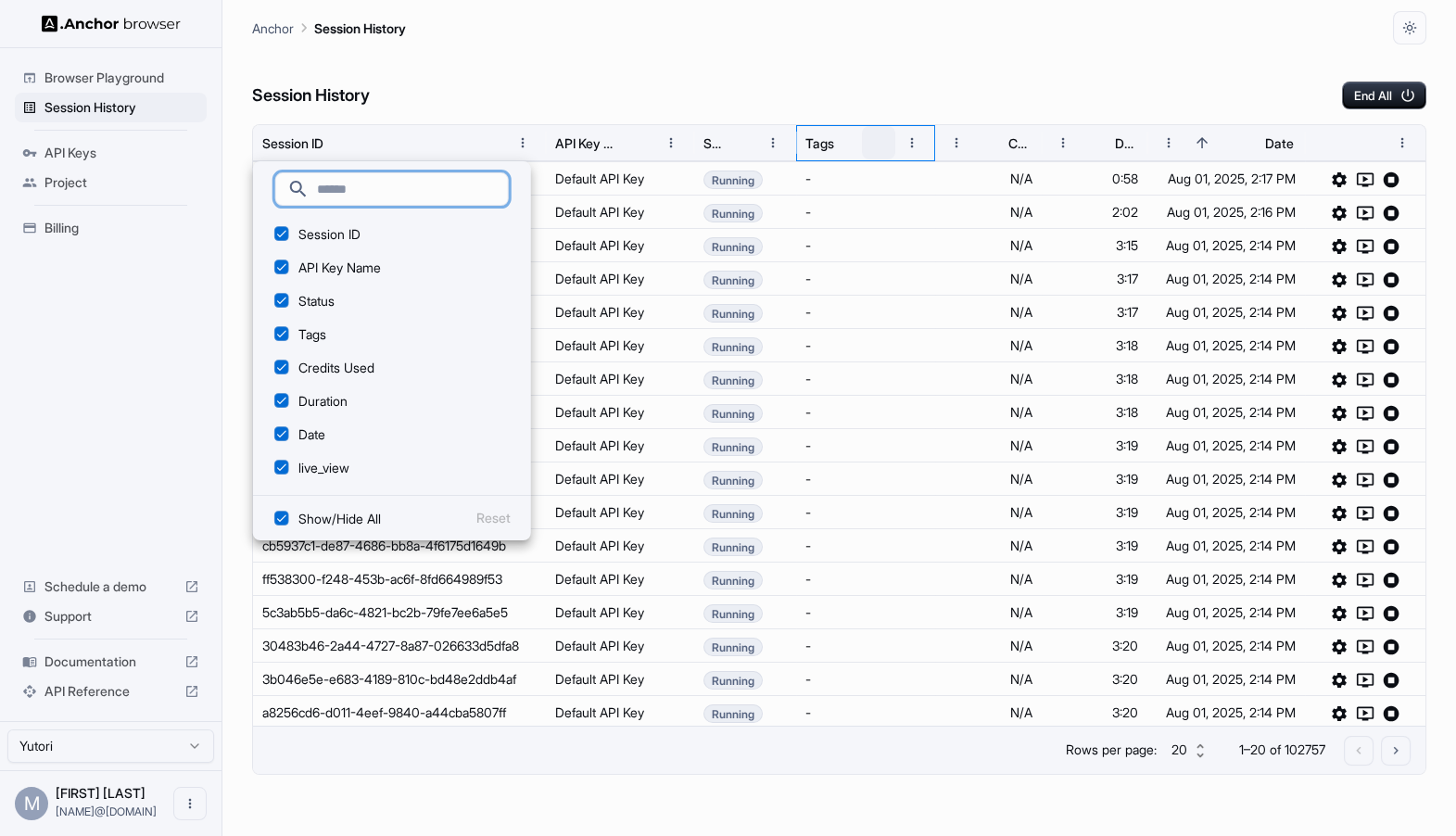 click on "Tags" at bounding box center (819, 143) 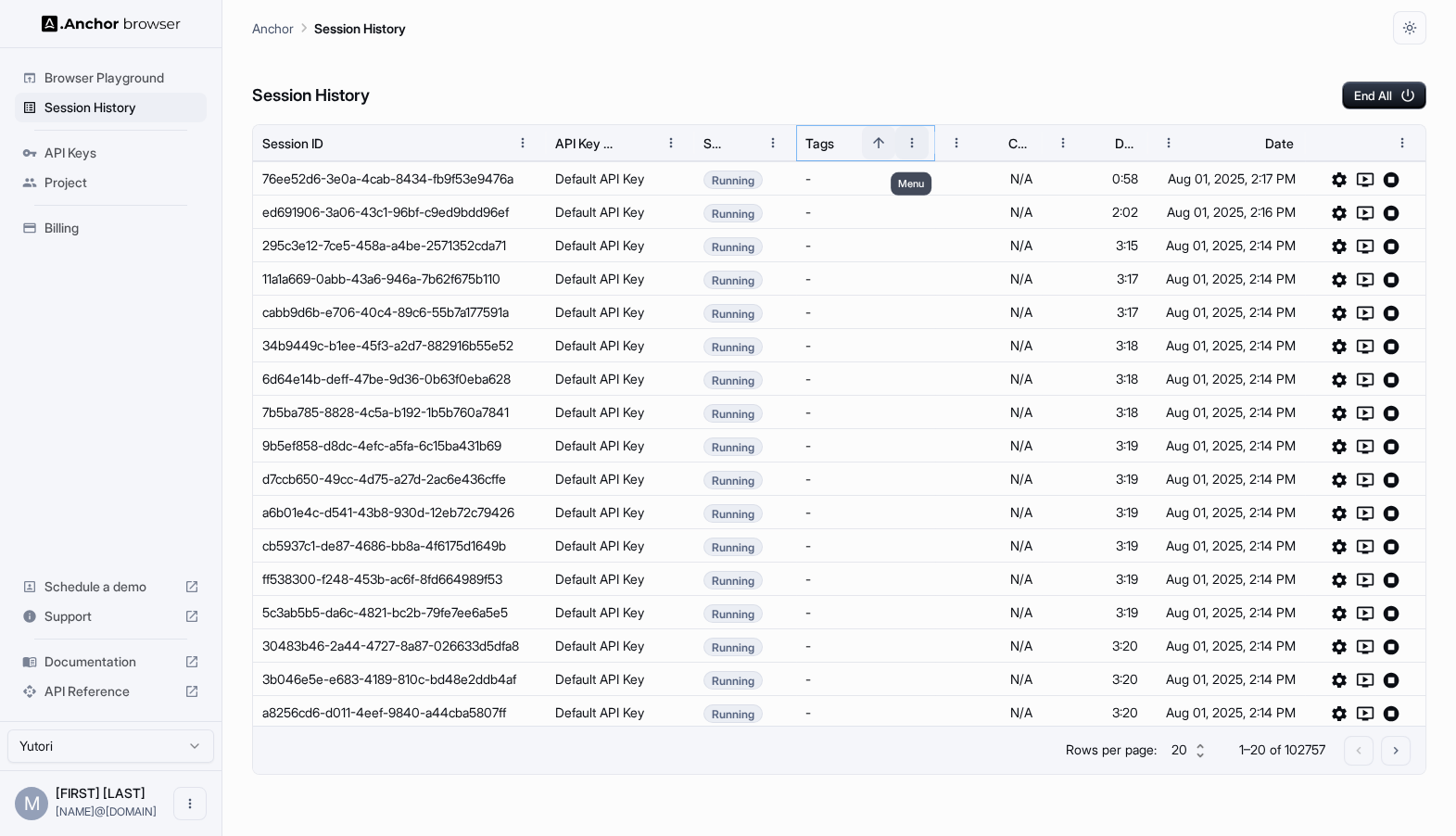 click 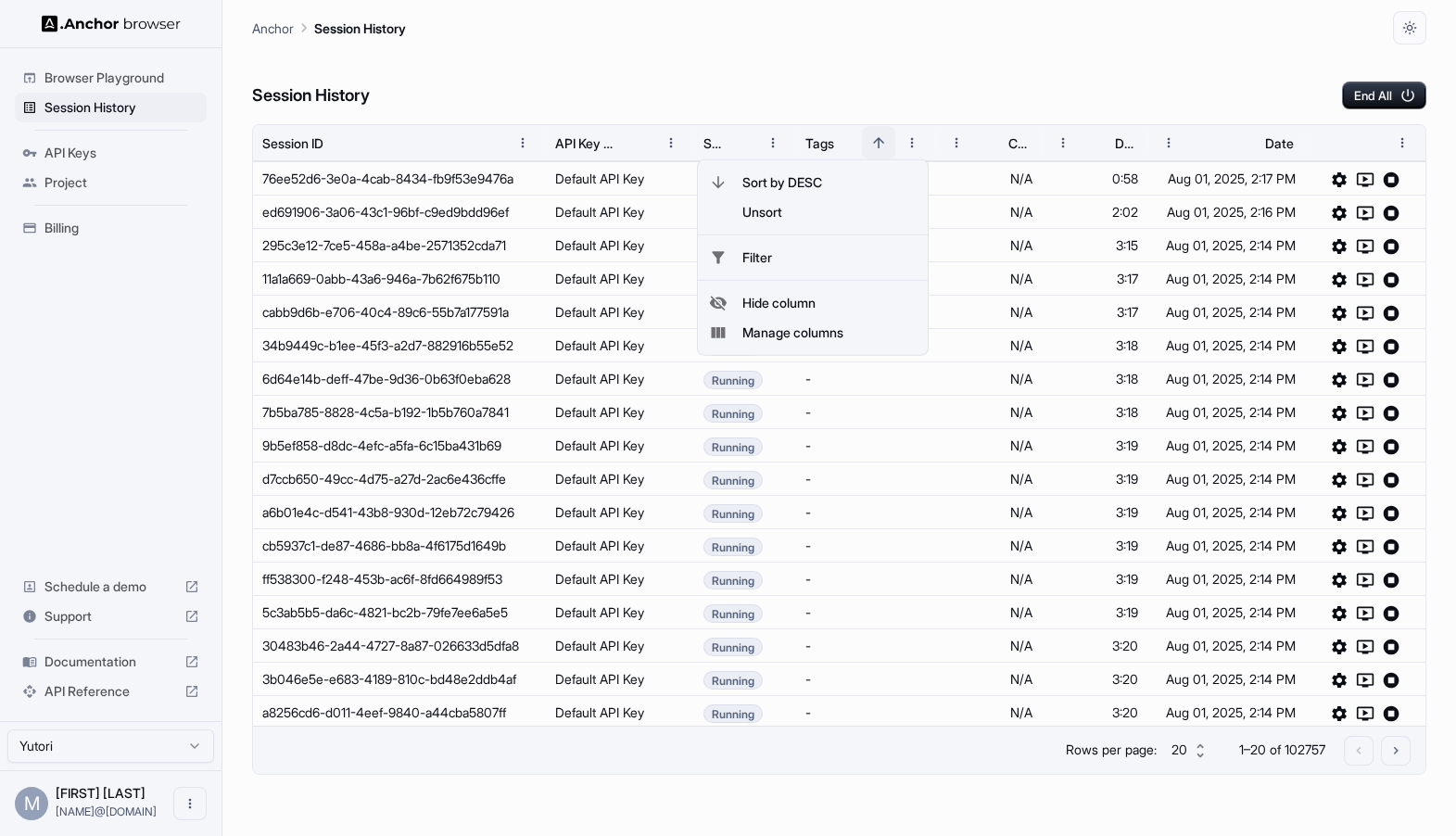 click on "Filter" at bounding box center (829, 258) 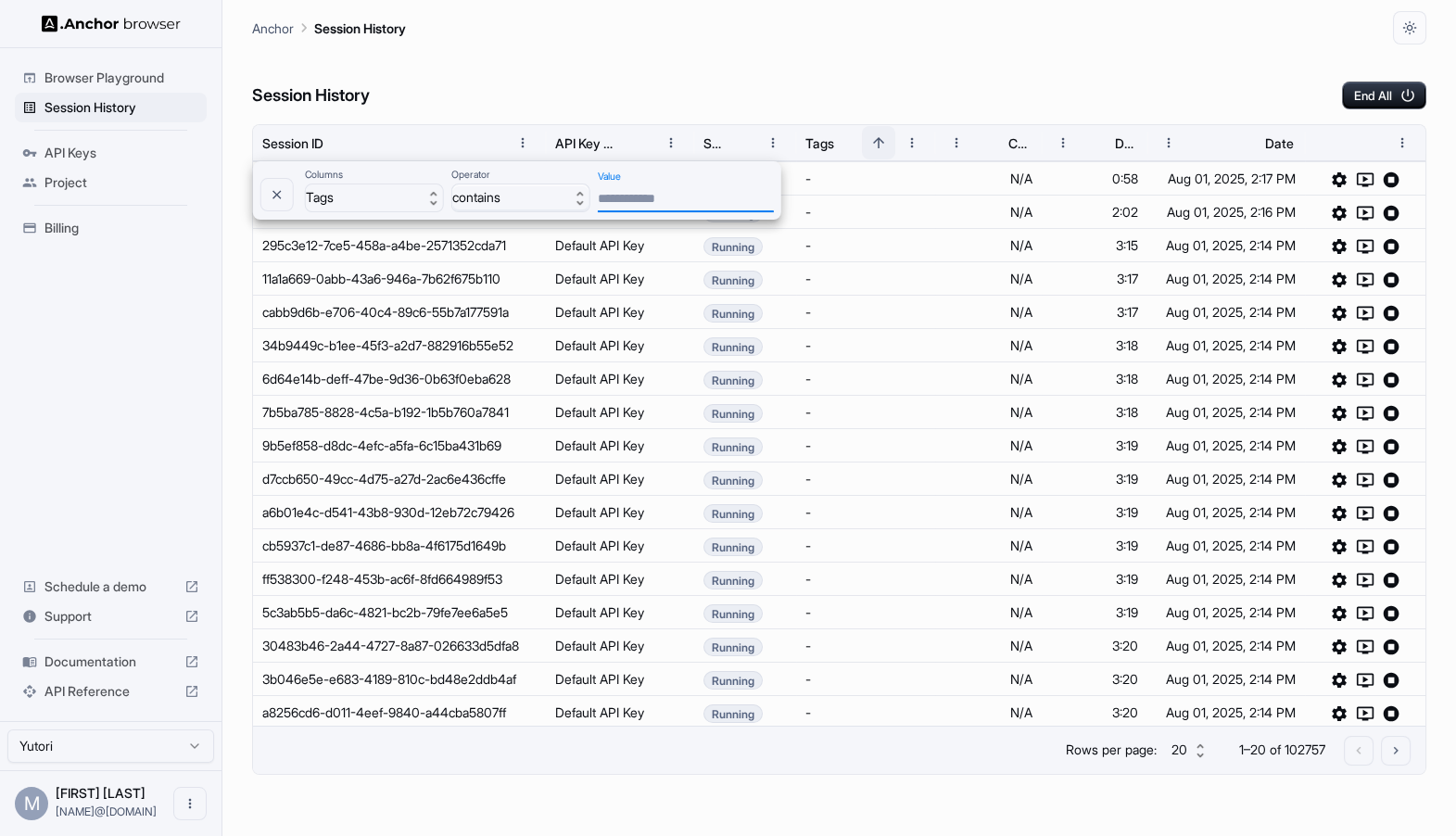 click on "Browser Playground Session History API Keys Project Billing Schedule a demo Support Documentation API Reference Yutori M Miki Pokryvailo miki@yutori.ai Session History Anchor Session History Session History End All Session ID API Key Name Status Tags Credits Used Duration Date 76ee52d6-3e0a-4cab-8434-fb9f53e9476a Default API Key Running - N/A 0:58 Aug 01, 2025, 2:17 PM ed691906-3a06-43c1-96bf-c9ed9bdd96ef Default API Key Running - N/A 2:02 Aug 01, 2025, 2:16 PM 295c3e12-7ce5-458a-a4be-2571352cda71 Default API Key Running - N/A 3:15 Aug 01, 2025, 2:14 PM 11a1a669-0abb-43a6-946a-7b62f675b110 Default API Key Running - N/A 3:17 Aug 01, 2025, 2:14 PM cabb9d6b-e706-40c4-89c6-55b7a177591a Default API Key Running - N/A 3:17 Aug 01, 2025, 2:14 PM 34b9449c-b1ee-45f3-a2d7-882916b55e52 Default API Key Running - N/A 3:18 Aug 01, 2025, 2:14 PM 6d64e14b-deff-47be-9d36-0b63f0eba628 Default API Key Running - N/A 3:18 Aug 01, 2025, 2:14 PM 7b5ba785-8828-4c5a-b192-1b5b760a7841 Default API Key Running - N/A 3:18 Running -" at bounding box center [728, 418] 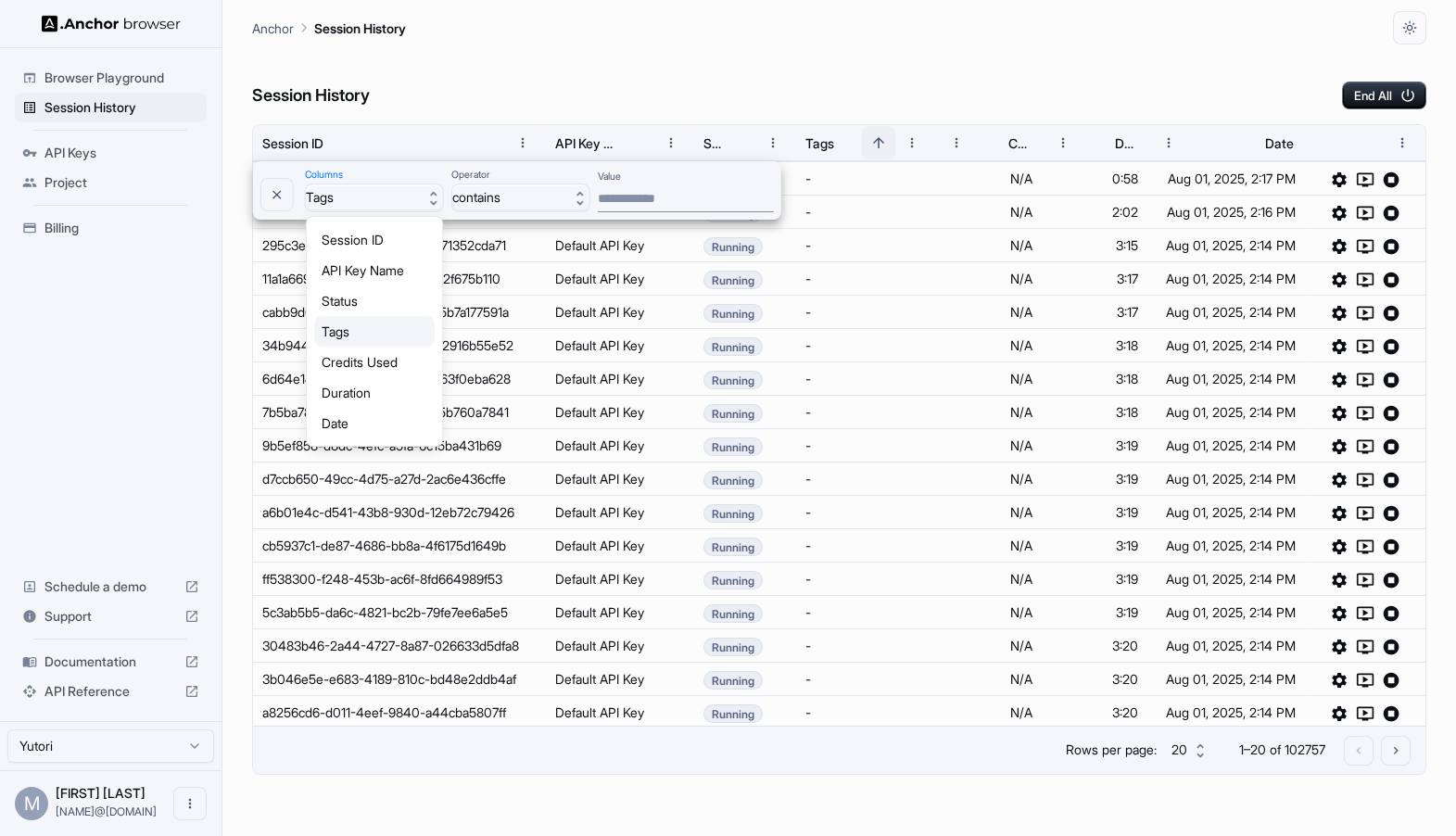 click at bounding box center [728, 418] 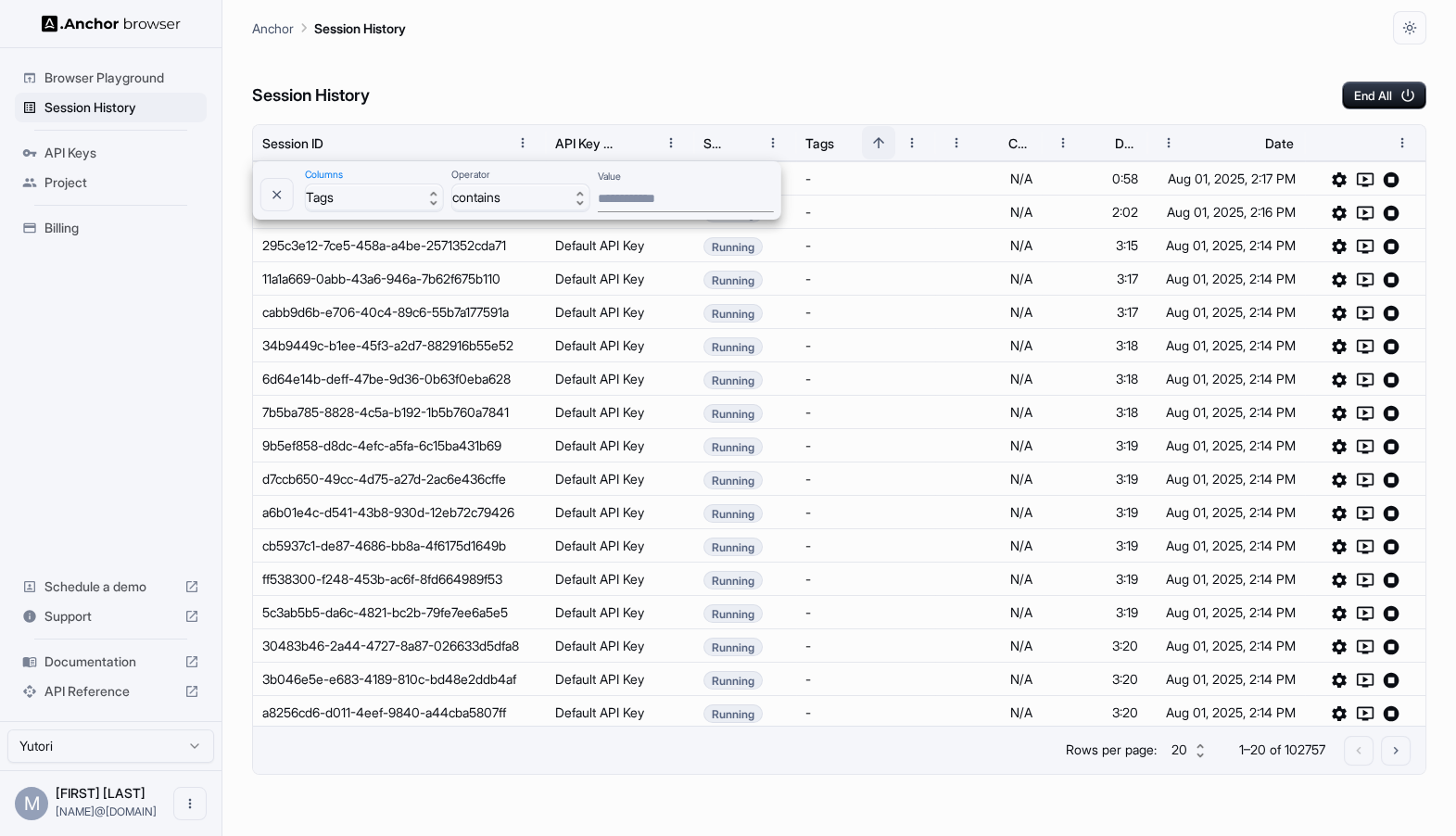 click on "Session ID API Key Name Status Tags Credits Used Duration Date" at bounding box center (728, 418) 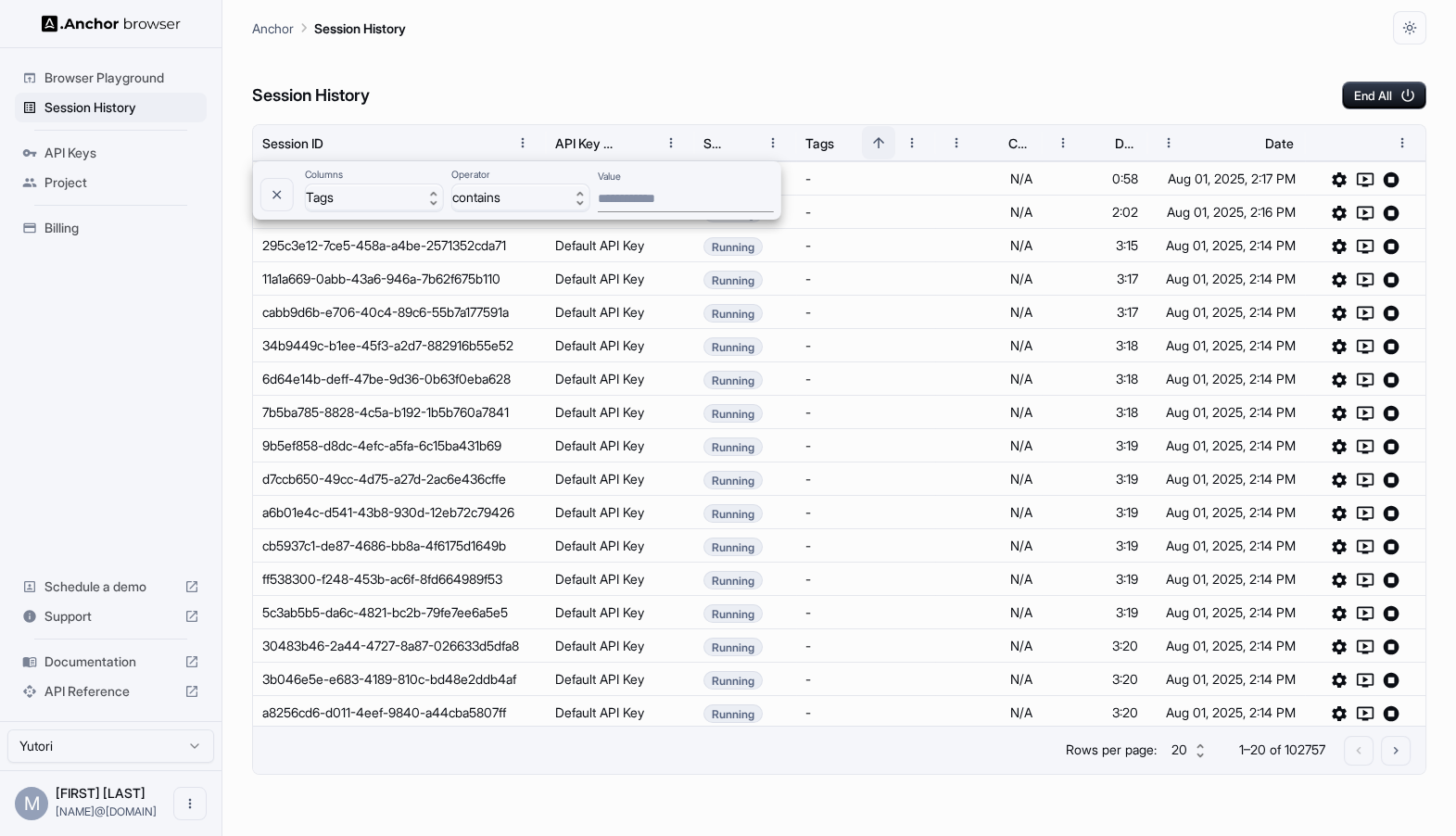 click on "Browser Playground Session History API Keys Project Billing Schedule a demo Support Documentation API Reference Yutori M Miki Pokryvailo miki@yutori.ai Session History Anchor Session History Session History End All Session ID API Key Name Status Tags Credits Used Duration Date 76ee52d6-3e0a-4cab-8434-fb9f53e9476a Default API Key Running - N/A 0:58 Aug 01, 2025, 2:17 PM ed691906-3a06-43c1-96bf-c9ed9bdd96ef Default API Key Running - N/A 2:02 Aug 01, 2025, 2:16 PM 295c3e12-7ce5-458a-a4be-2571352cda71 Default API Key Running - N/A 3:15 Aug 01, 2025, 2:14 PM 11a1a669-0abb-43a6-946a-7b62f675b110 Default API Key Running - N/A 3:17 Aug 01, 2025, 2:14 PM cabb9d6b-e706-40c4-89c6-55b7a177591a Default API Key Running - N/A 3:17 Aug 01, 2025, 2:14 PM 34b9449c-b1ee-45f3-a2d7-882916b55e52 Default API Key Running - N/A 3:18 Aug 01, 2025, 2:14 PM 6d64e14b-deff-47be-9d36-0b63f0eba628 Default API Key Running - N/A 3:18 Aug 01, 2025, 2:14 PM 7b5ba785-8828-4c5a-b192-1b5b760a7841 Default API Key Running - N/A 3:18 Running -" at bounding box center [728, 418] 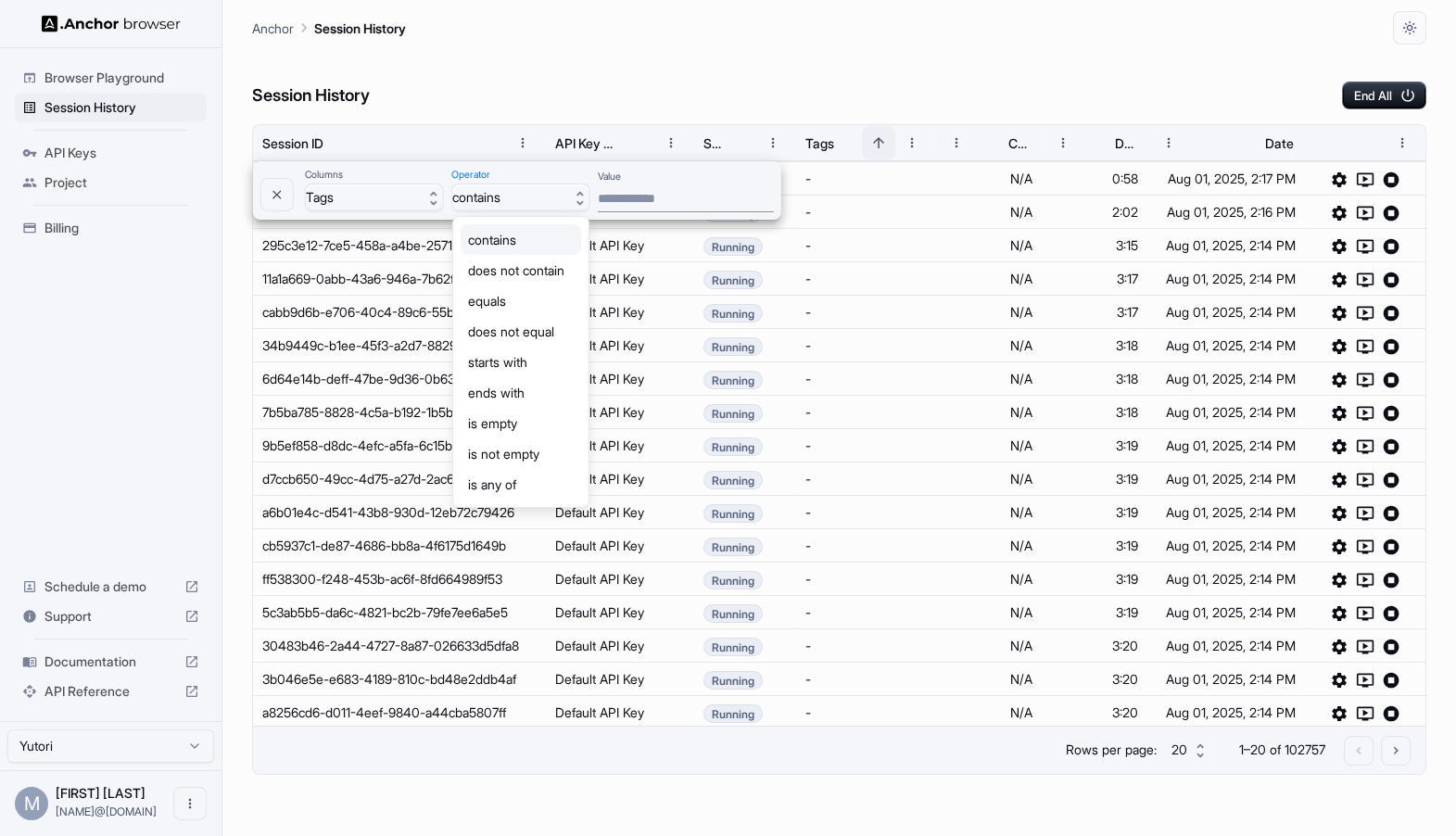 click on "is not empty" at bounding box center (521, 453) 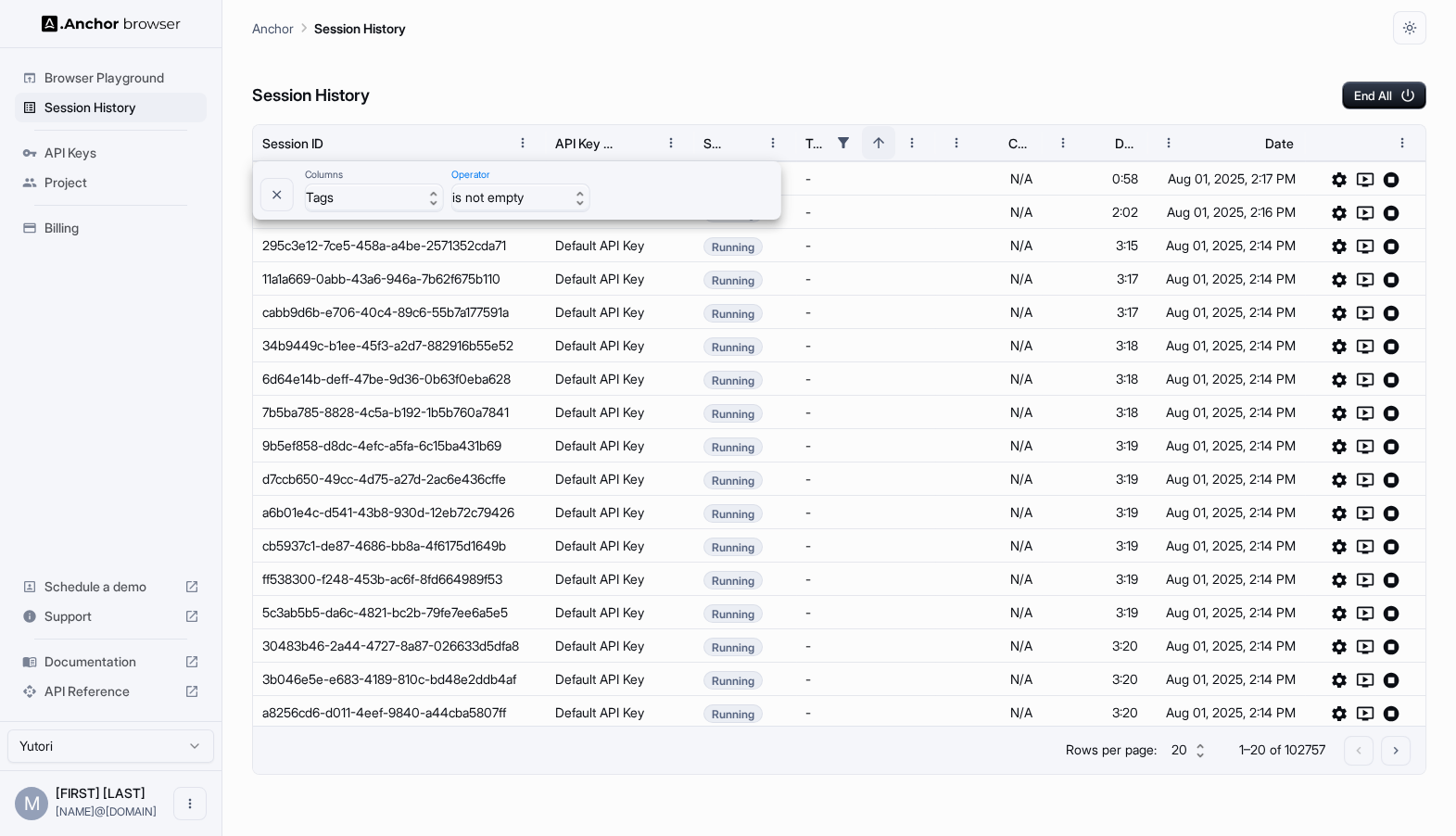click on "Session History End All" at bounding box center [839, 77] 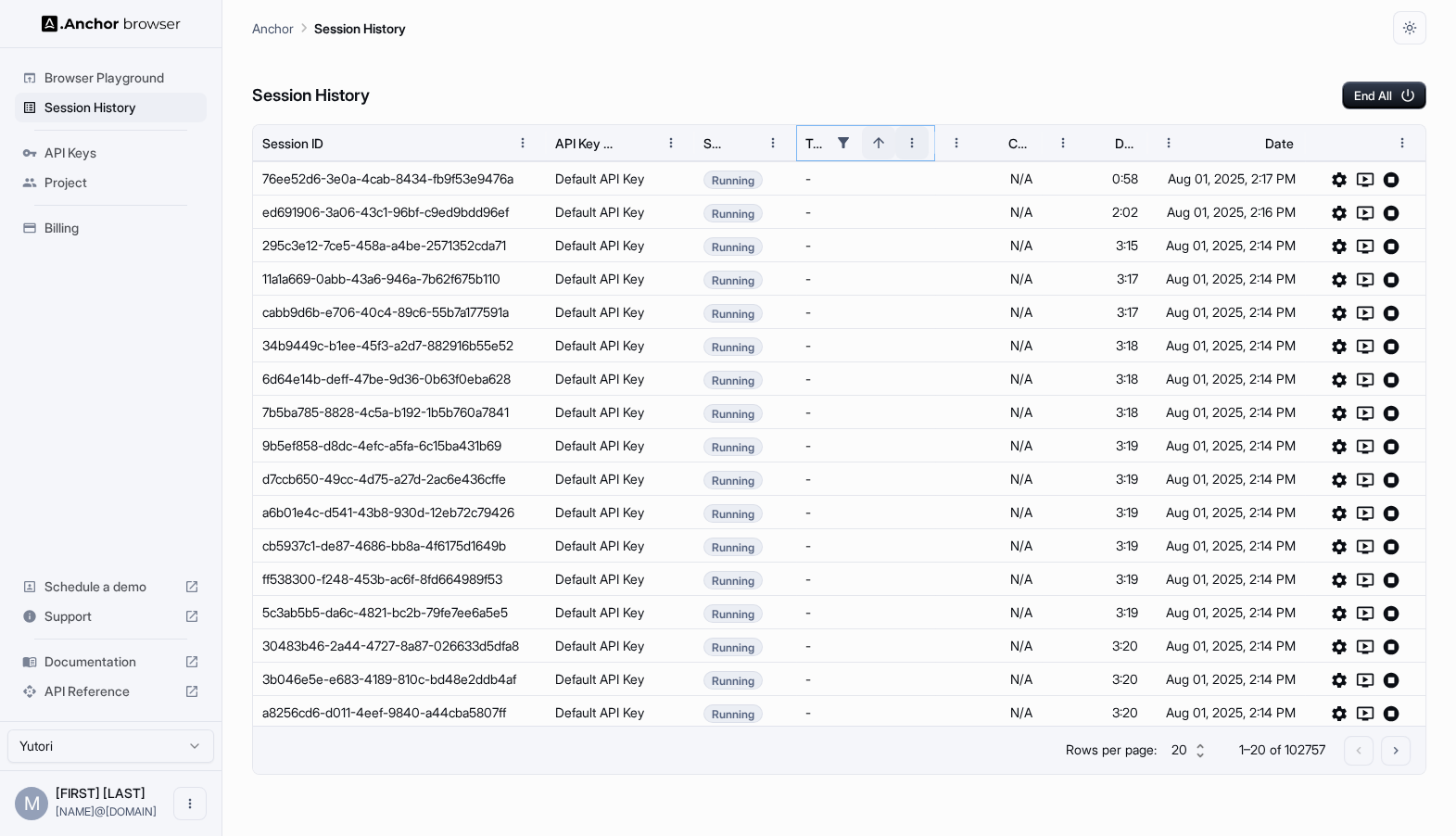 click 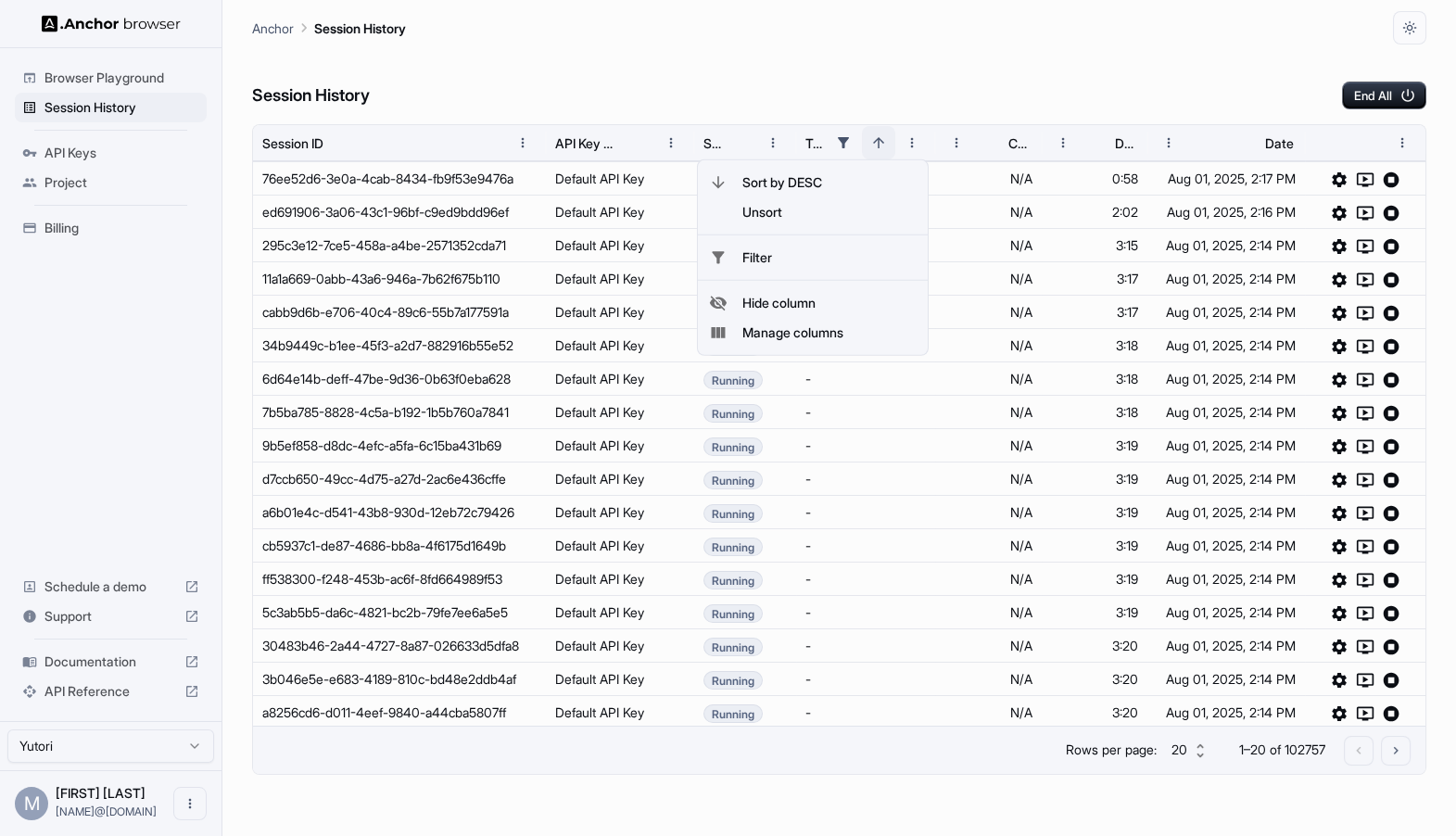 click at bounding box center [726, 333] 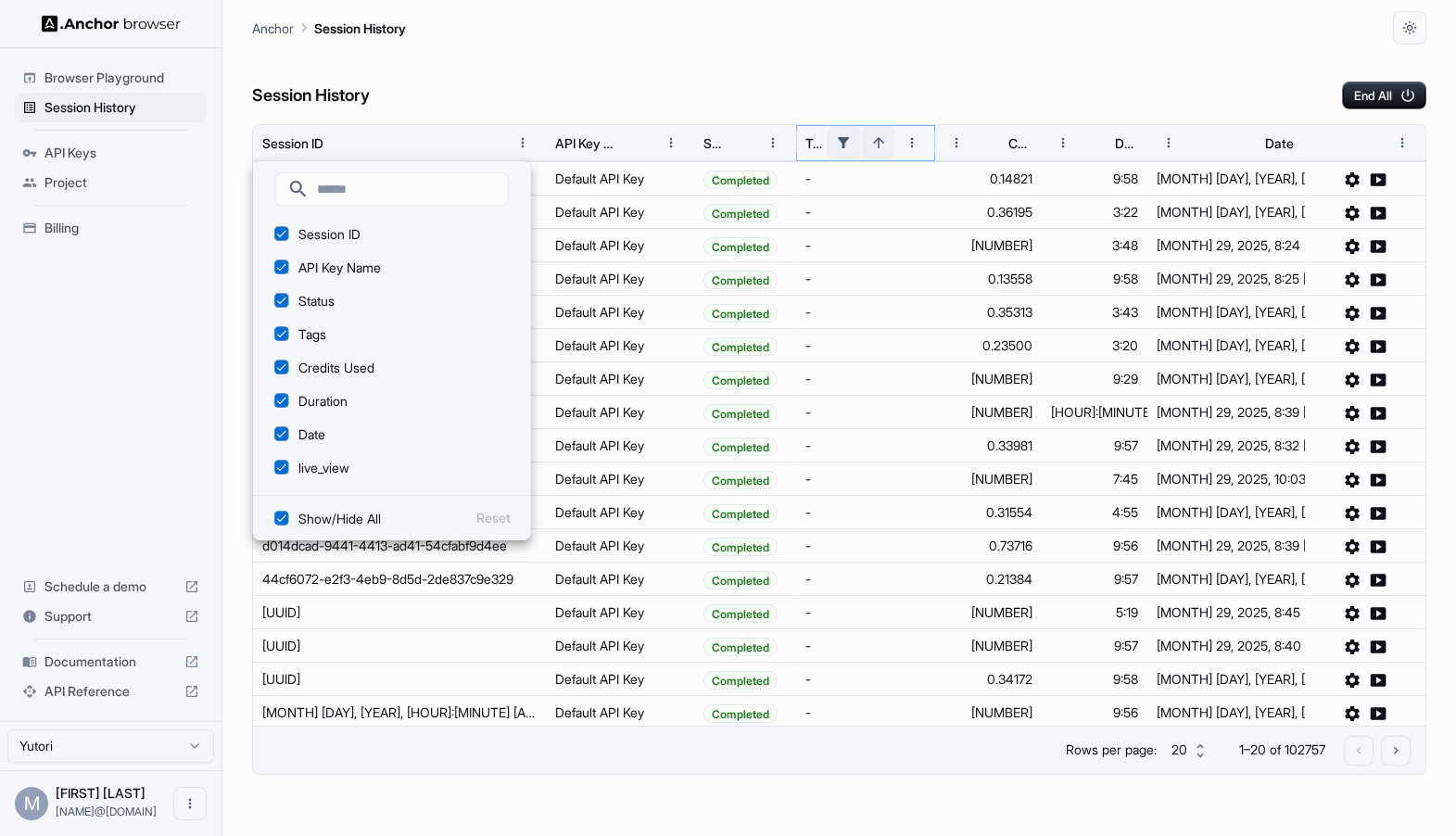click 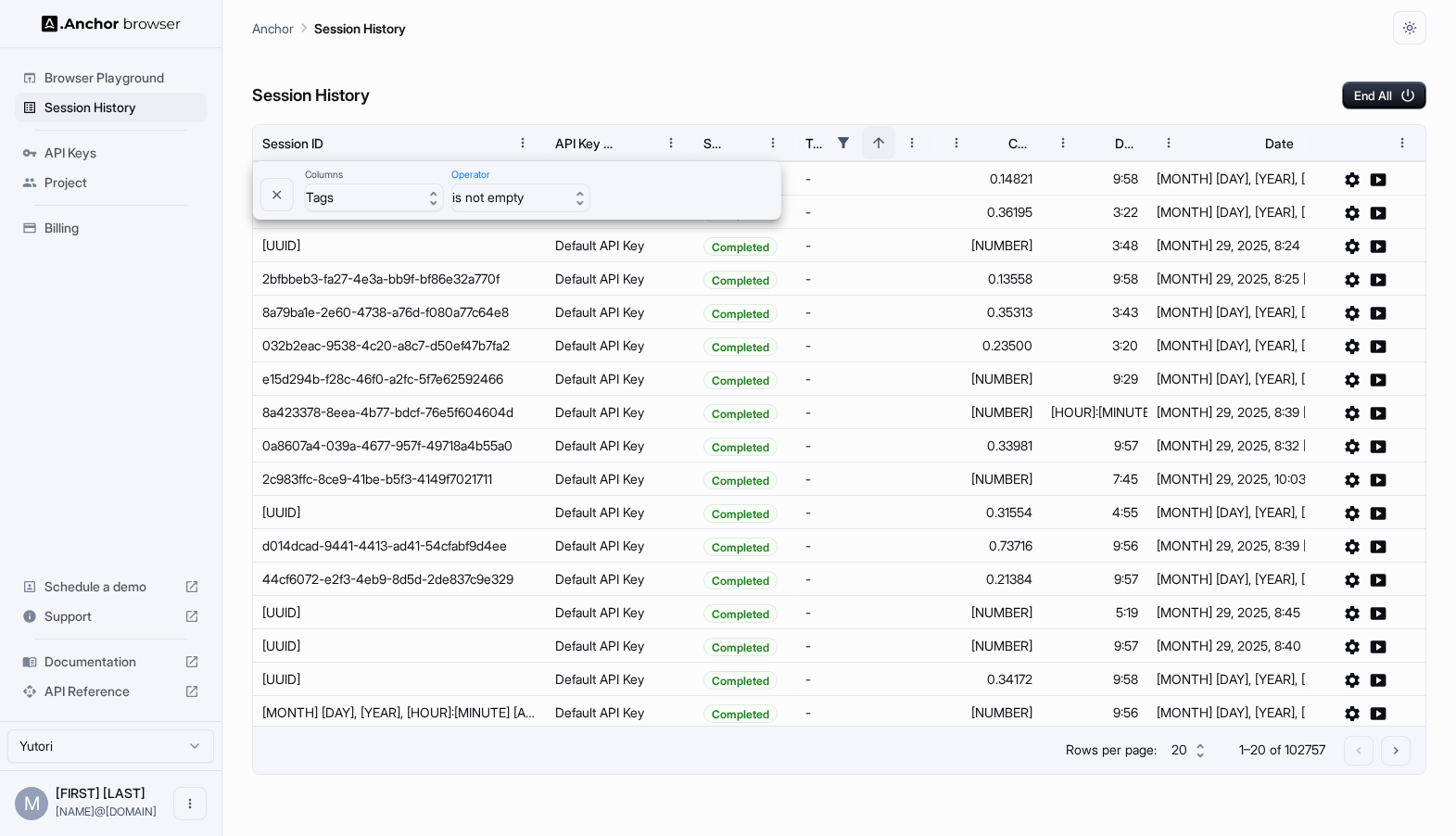 click on "Browser Playground Session History API Keys Project Billing Schedule a demo Support Documentation API Reference Yutori M Miki Pokryvailo miki@yutori.ai Session History Anchor Session History Session History End All Session ID API Key Name Status Tags Credits Used Duration Date 73b563b2-48eb-4619-a9d0-eebe6bd95689 Default API Key Completed - 0.14821 9:58 Jun 28, 2025, 8:37 AM 5fd701af-8f37-4415-ac65-4c2708b0784d Default API Key Completed - 0.36195 3:22 Jun 29, 2025, 8:20 AM 5e9a98f2-8107-4b2e-b211-e16737d9273b Default API Key Completed - 0.08231 3:48 Jun 29, 2025, 8:24 AM 2bfbbeb3-fa27-4e3a-bb9f-bf86e32a770f Default API Key Completed - 0.13558 9:58 Jun 29, 2025, 8:25 AM 8a79ba1e-2e60-4738-a76d-f080a77c64e8 Default API Key Completed - 0.35313 3:43 Jun 29, 2025, 8:46 AM 032b2eac-9538-4c20-a8c7-d50ef47b7fa2 Default API Key Completed - 0.23500 3:20 Jun 29, 2025, 8:20 AM e15d294b-f28c-46f0-a2fc-5f7e62592466 Default API Key Completed - 0.51545 9:29 Jun 29, 2025, 8:33 AM 8a423378-8eea-4b77-bdcf-76e5f604604d - -" at bounding box center [728, 418] 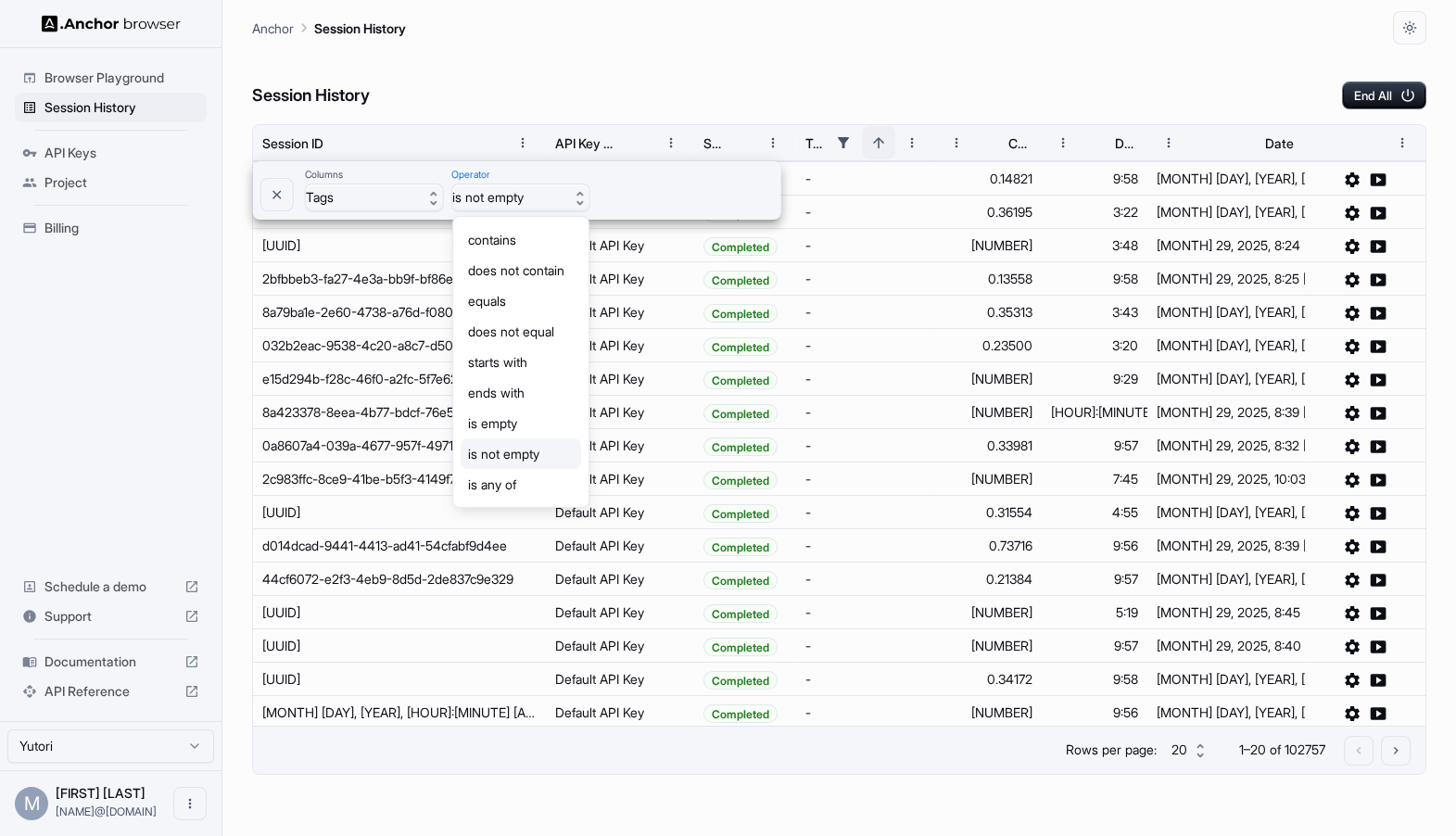 click on "does not equal" at bounding box center [521, 331] 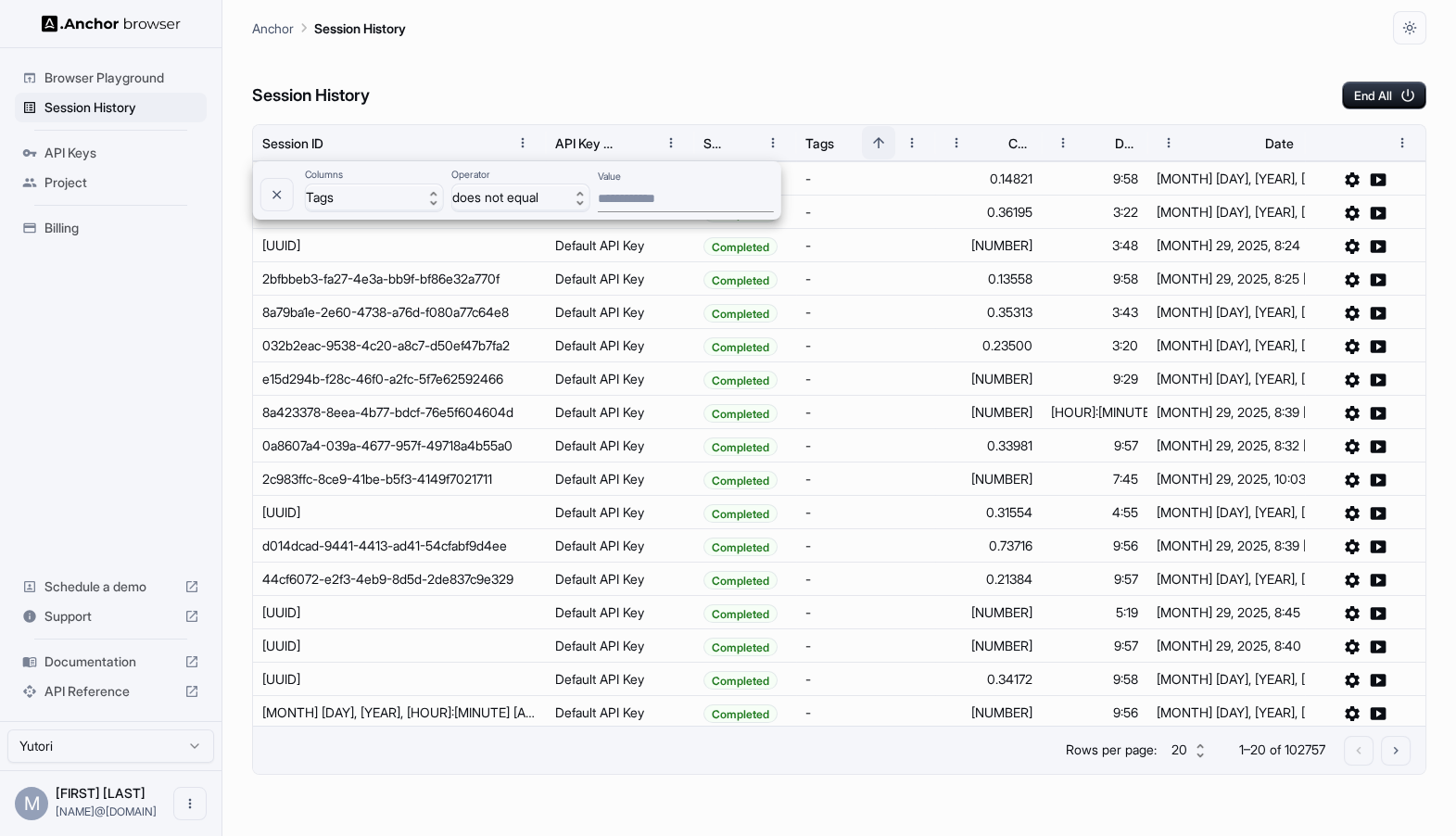 click on "Value" at bounding box center [686, 191] 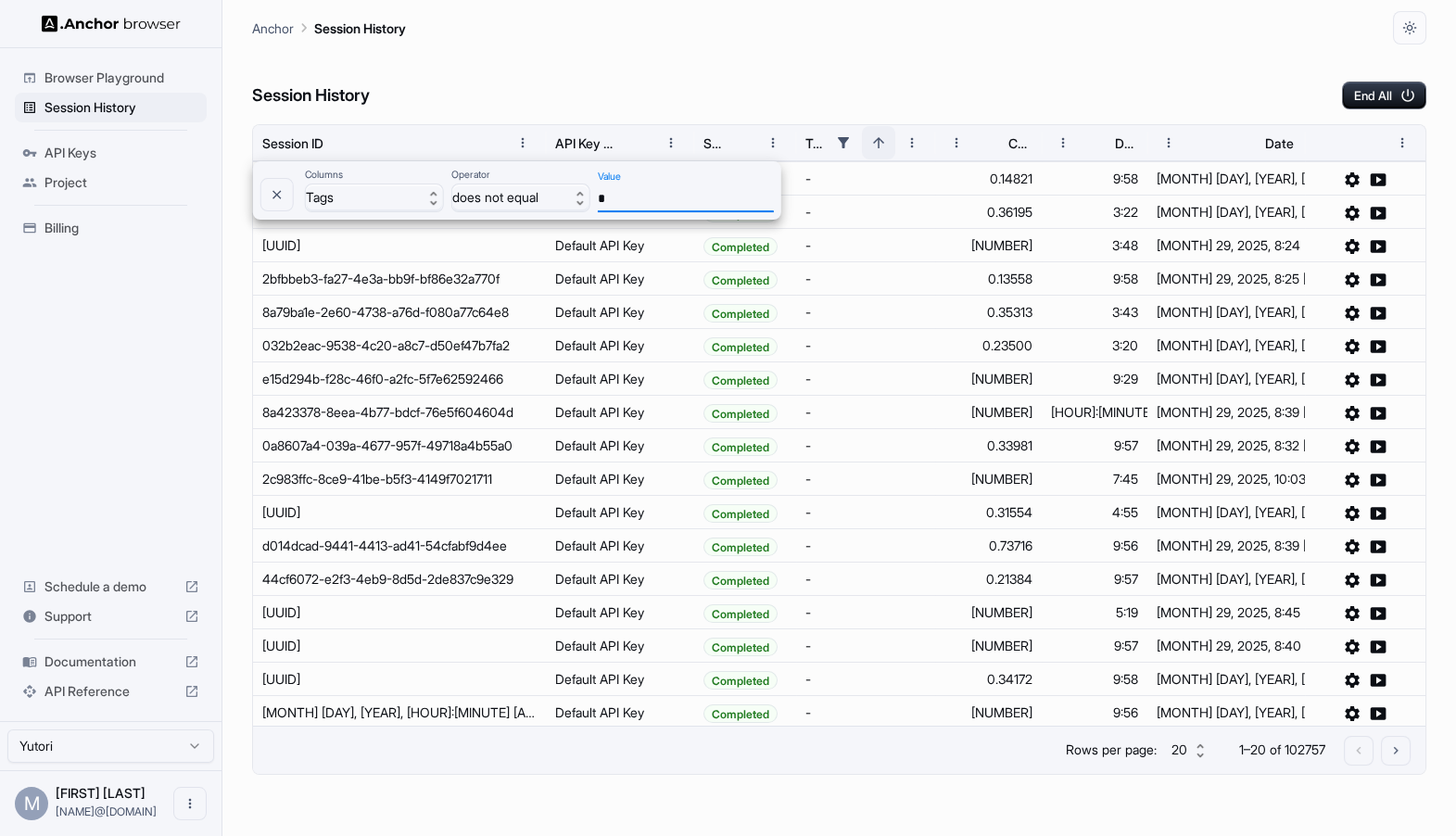 type on "*" 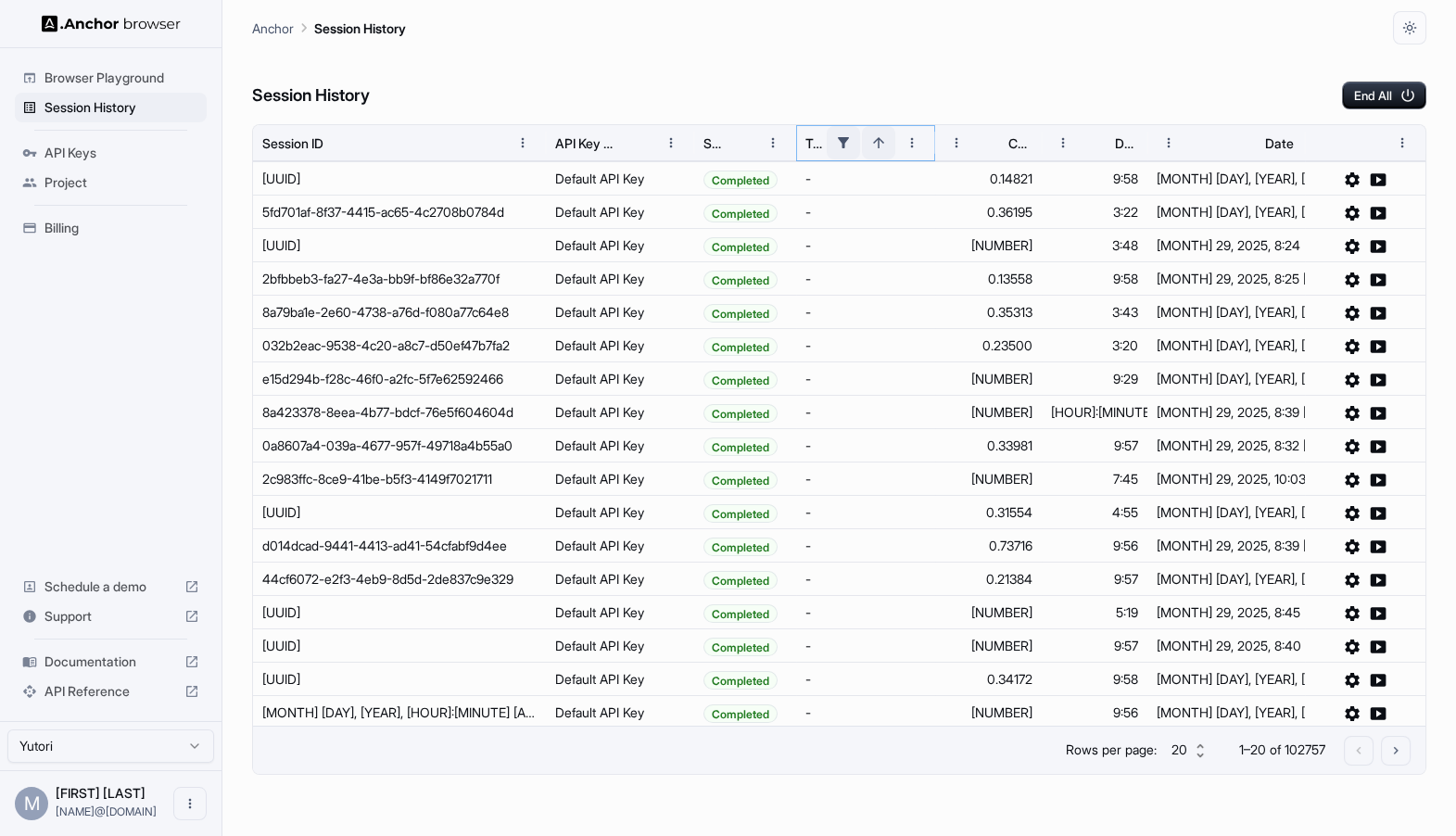 click 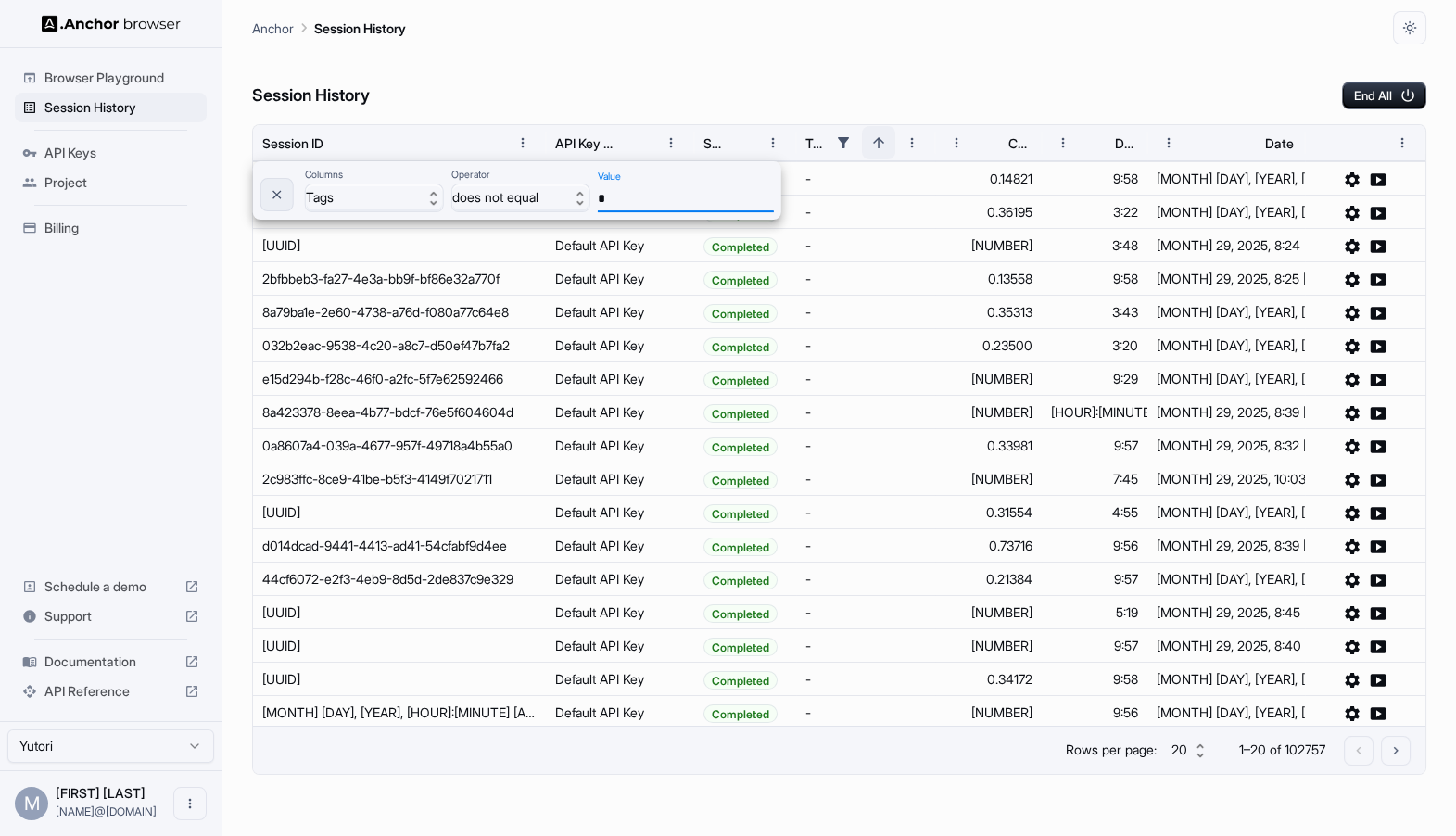 click 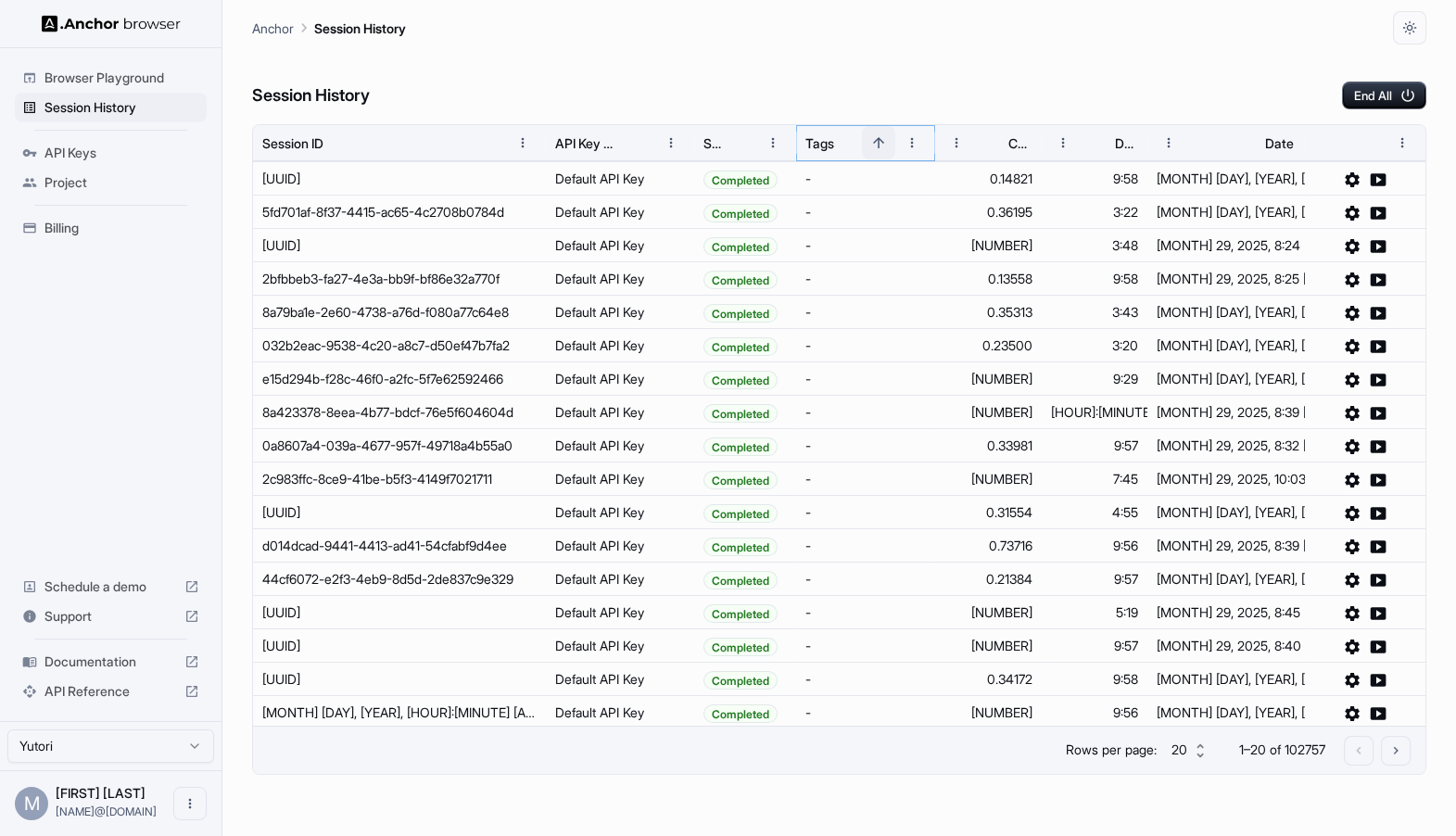 click 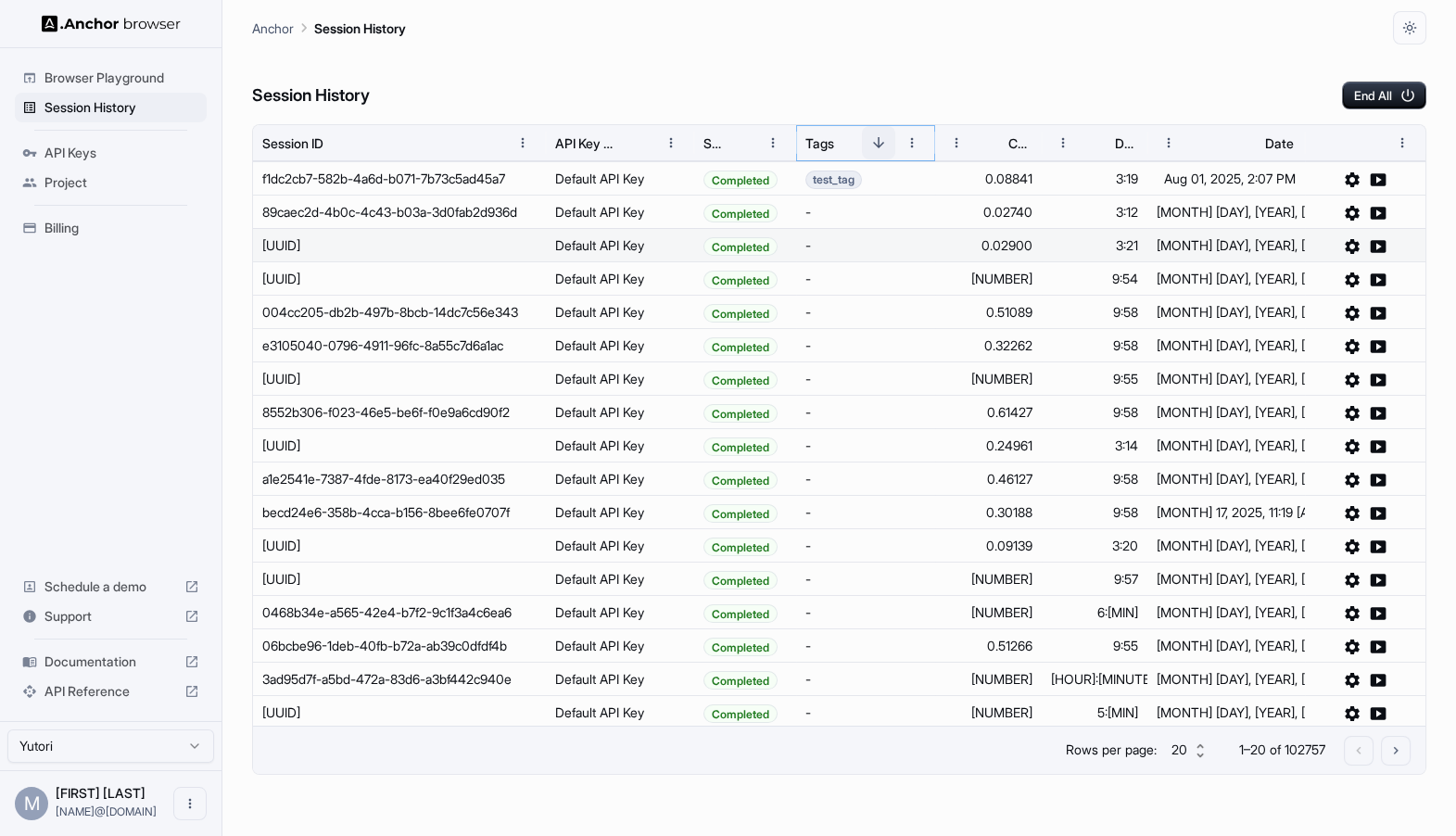 scroll, scrollTop: 141, scrollLeft: 0, axis: vertical 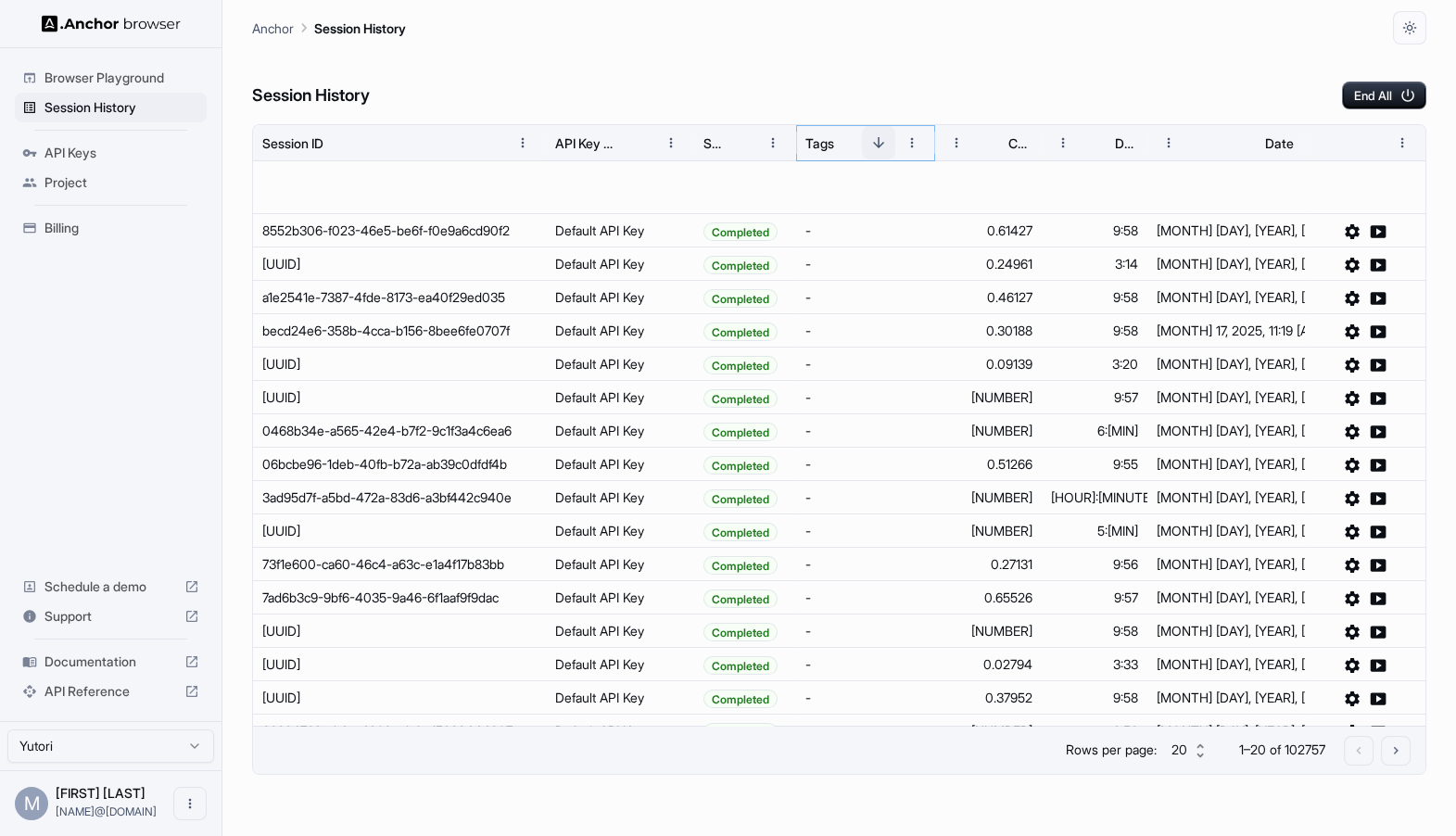 type 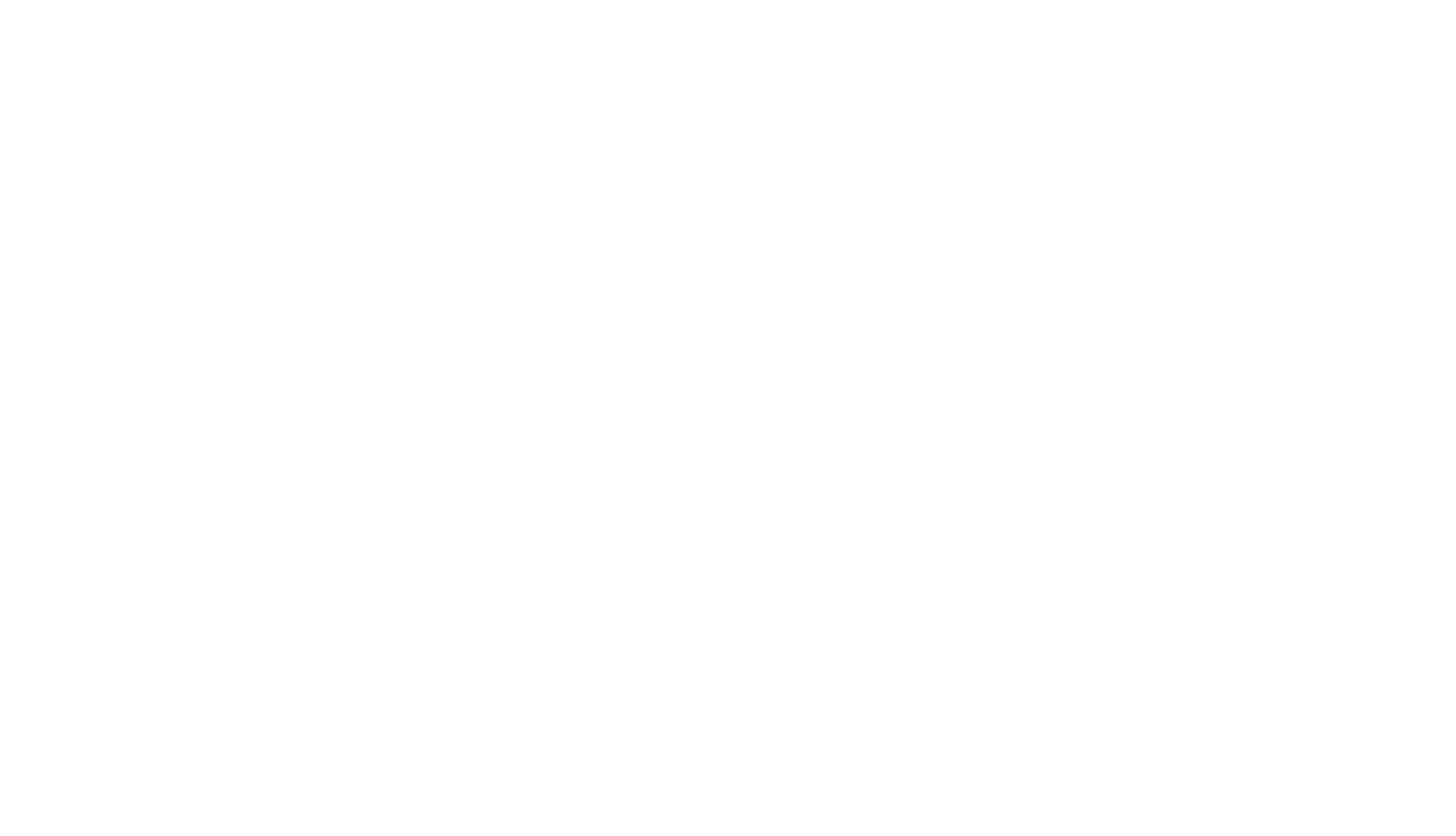 scroll, scrollTop: 0, scrollLeft: 0, axis: both 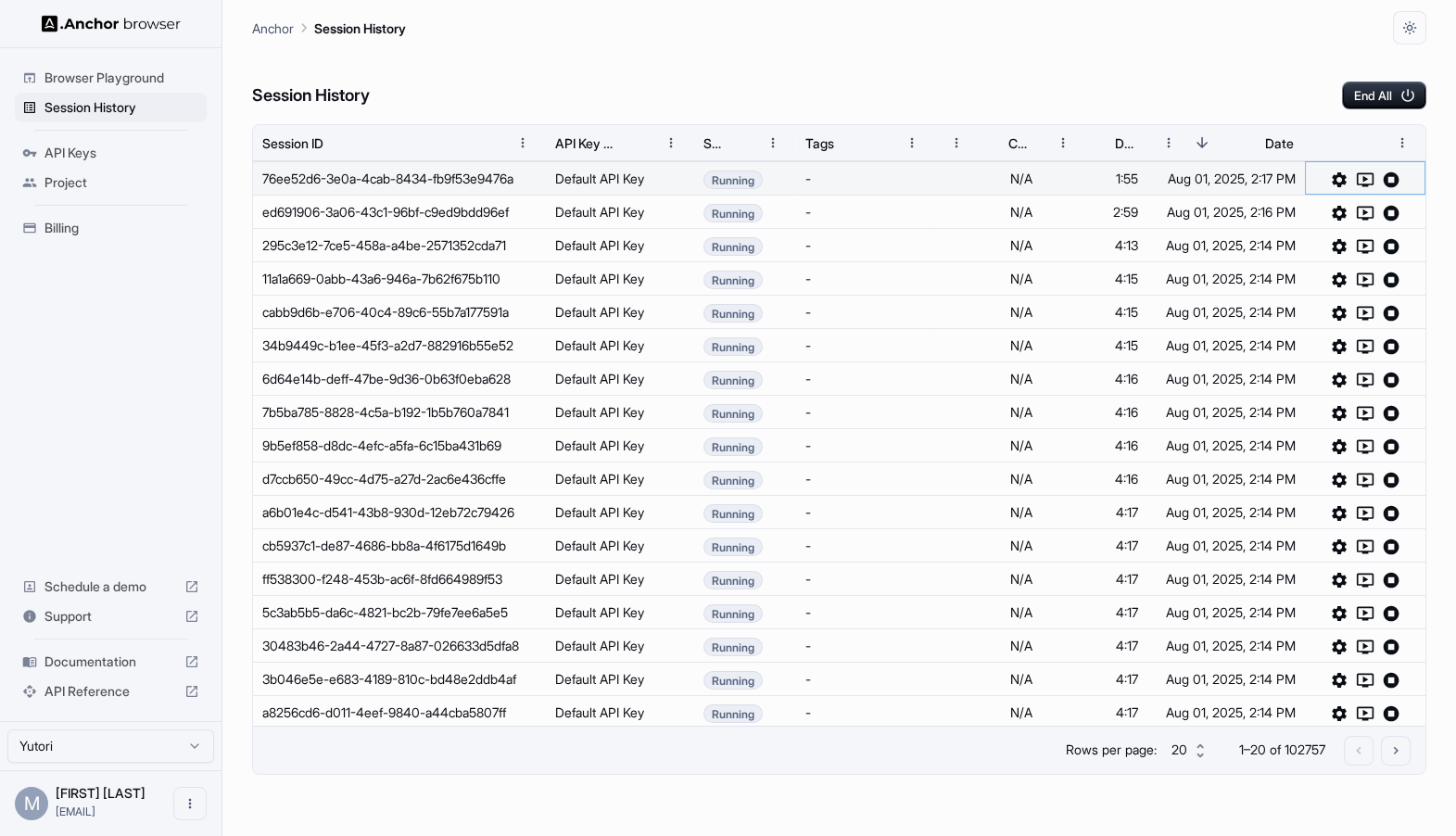 click 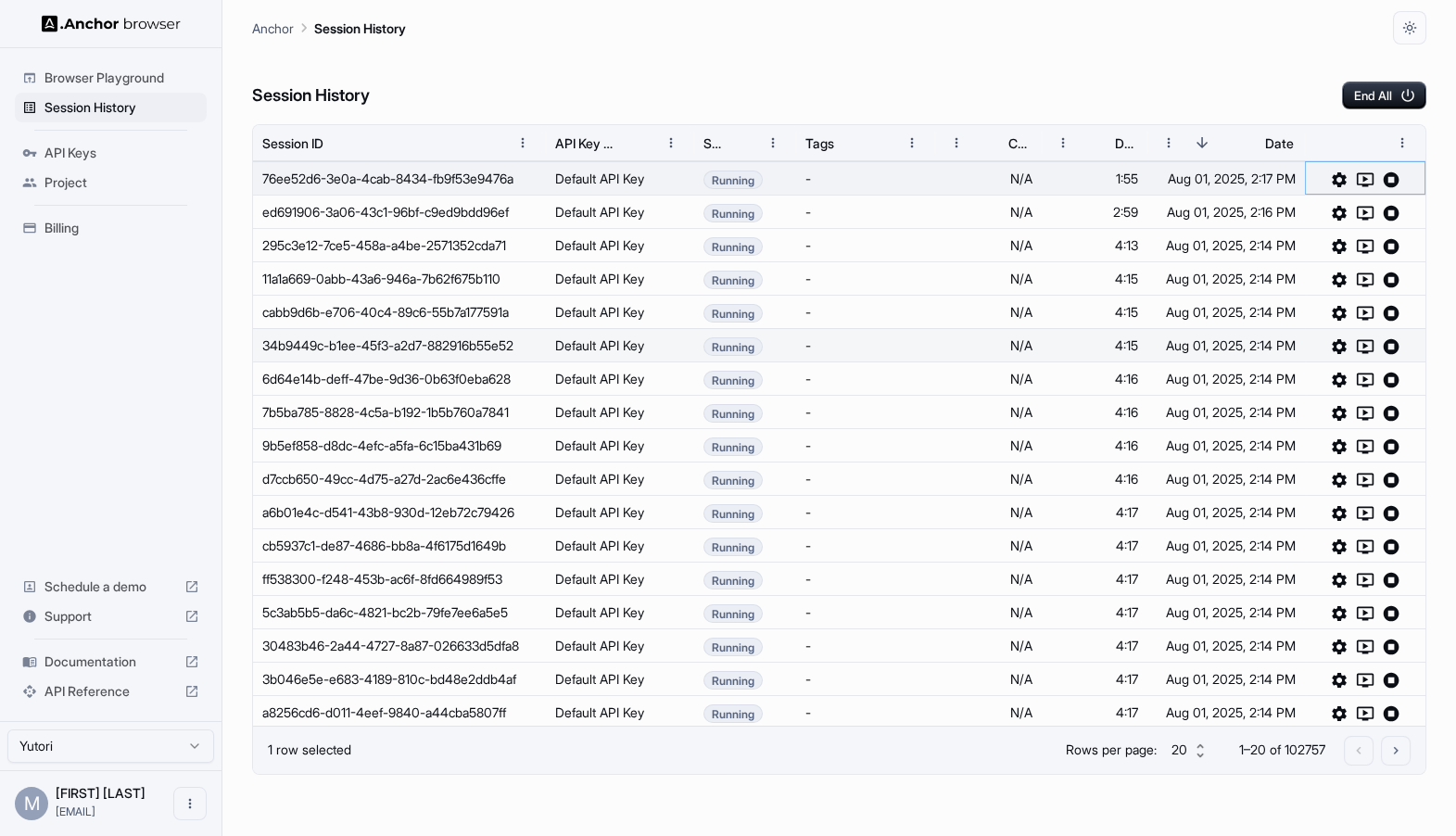 type 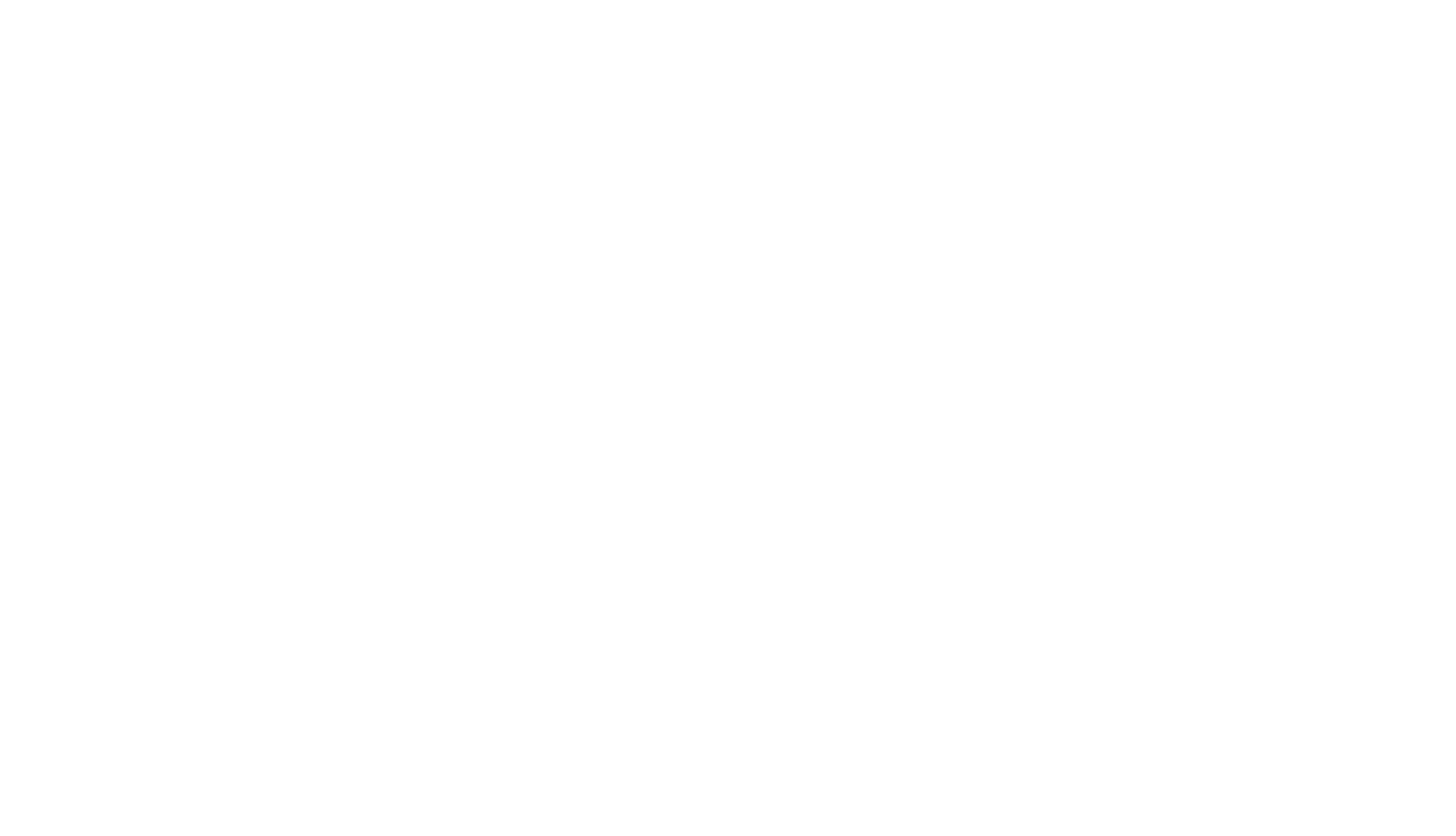 scroll, scrollTop: 0, scrollLeft: 0, axis: both 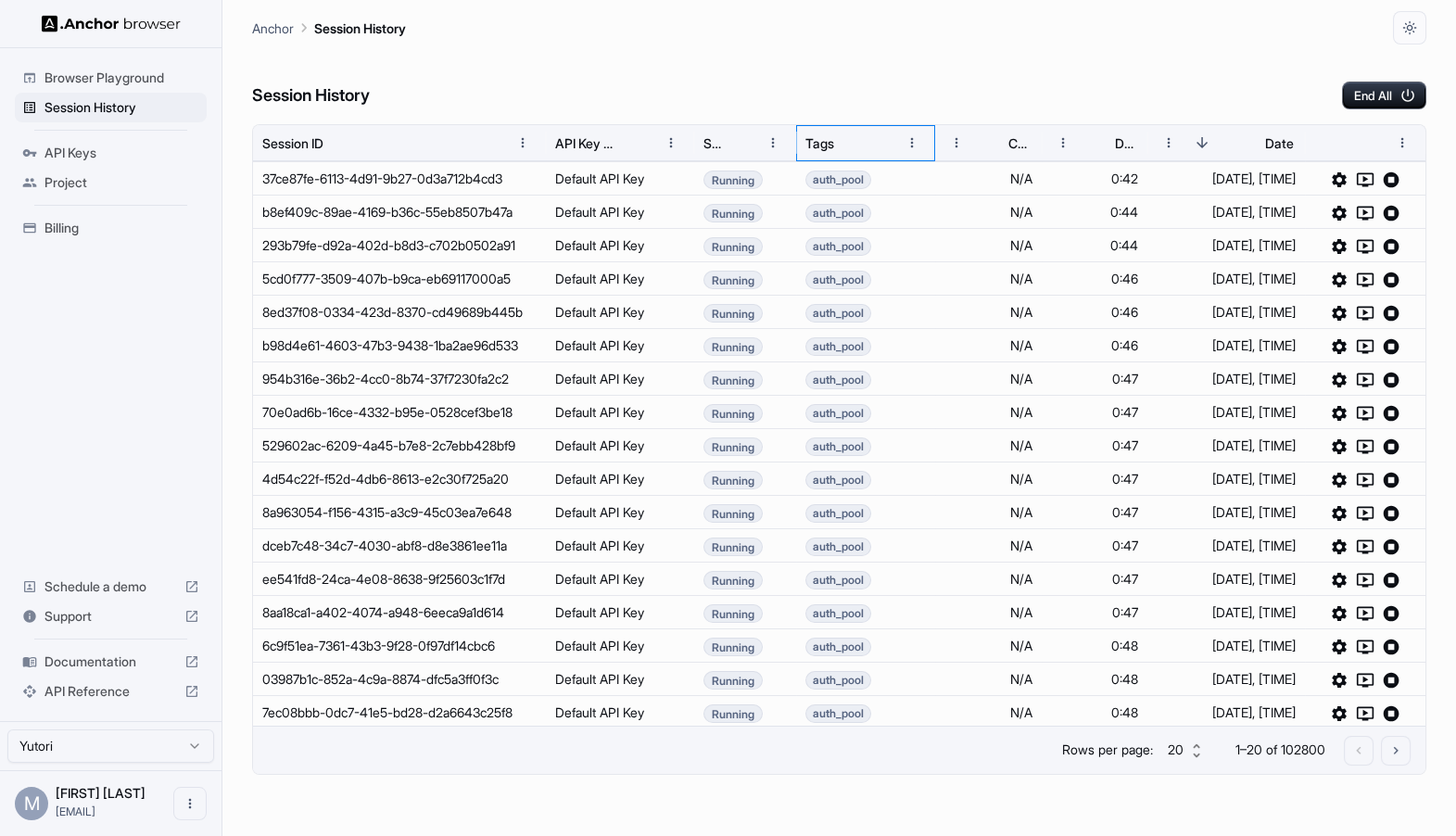 click on "Tags" at bounding box center [819, 143] 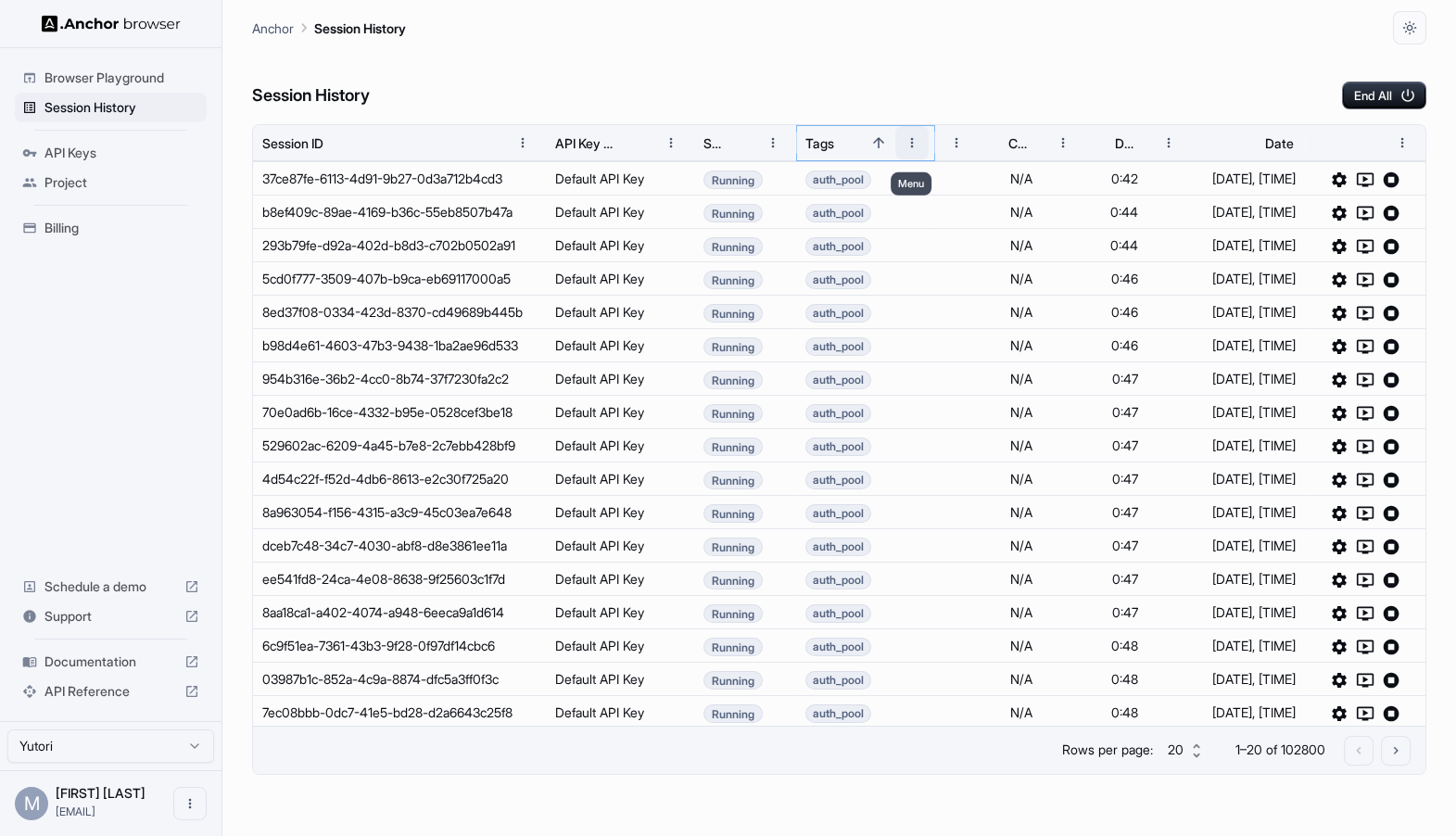 click 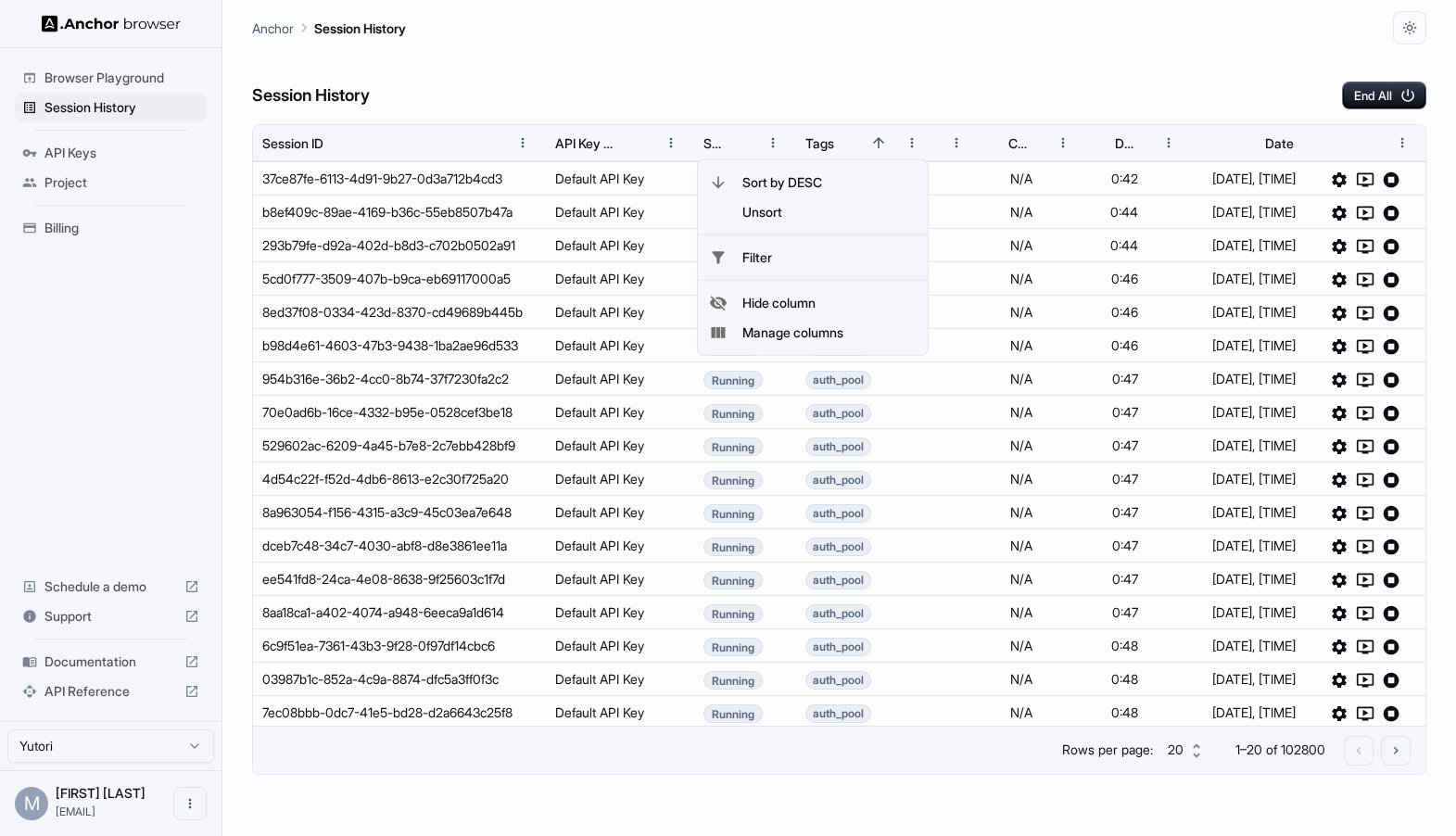 click on "Filter" at bounding box center (829, 258) 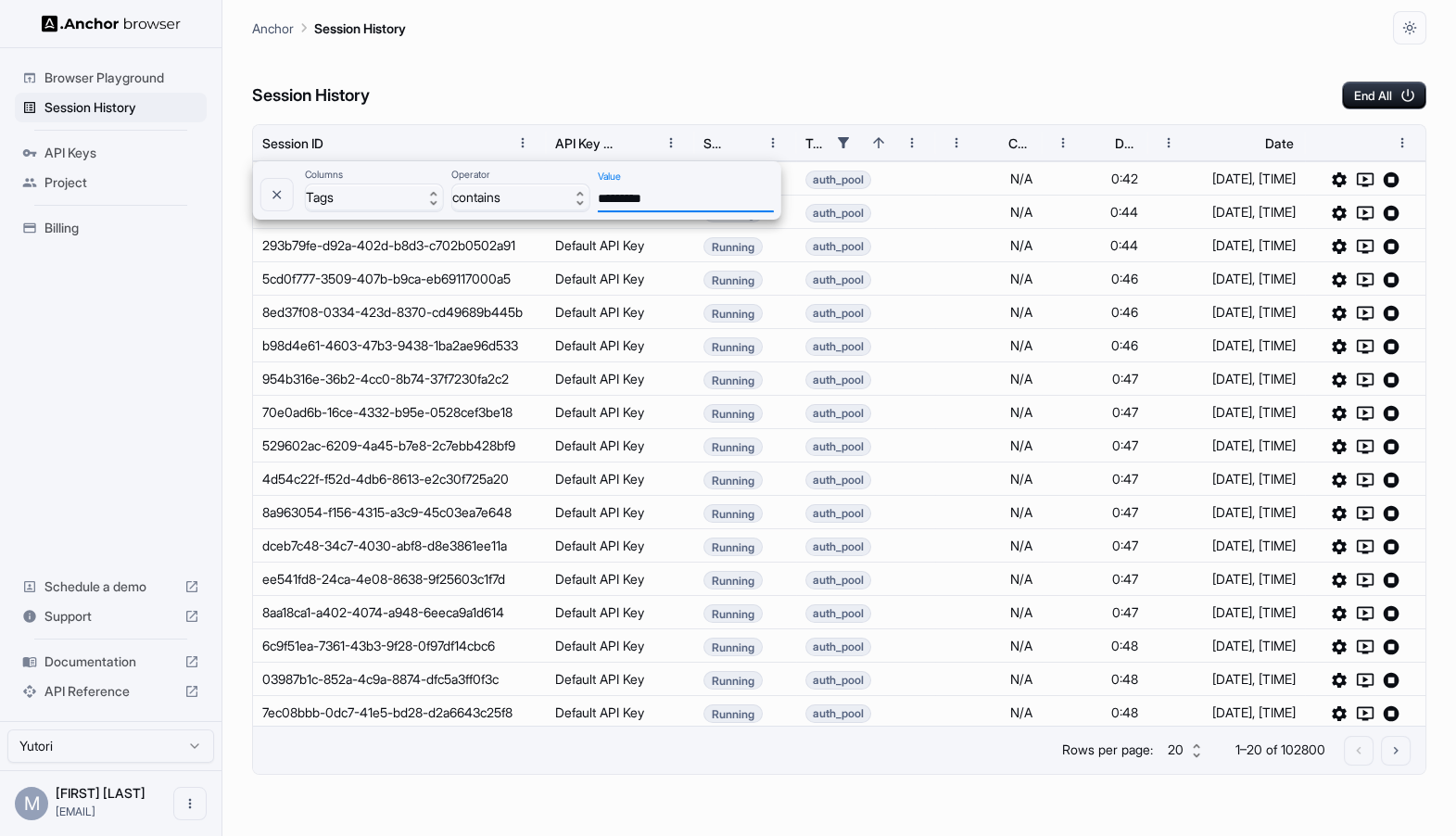 type on "*********" 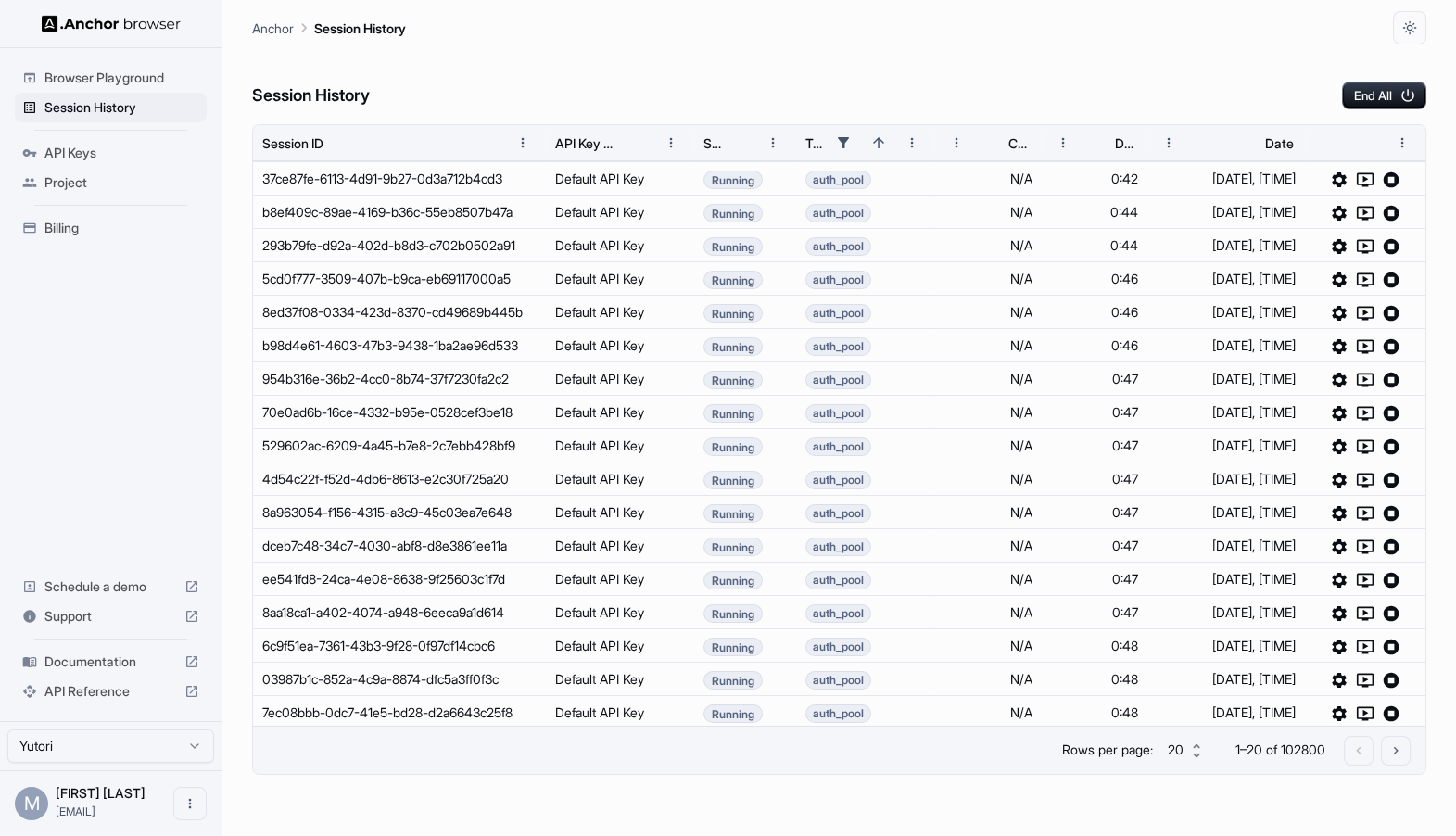 click on "Rows per page: 20 ** 1–20 of 102800" at bounding box center [839, 750] 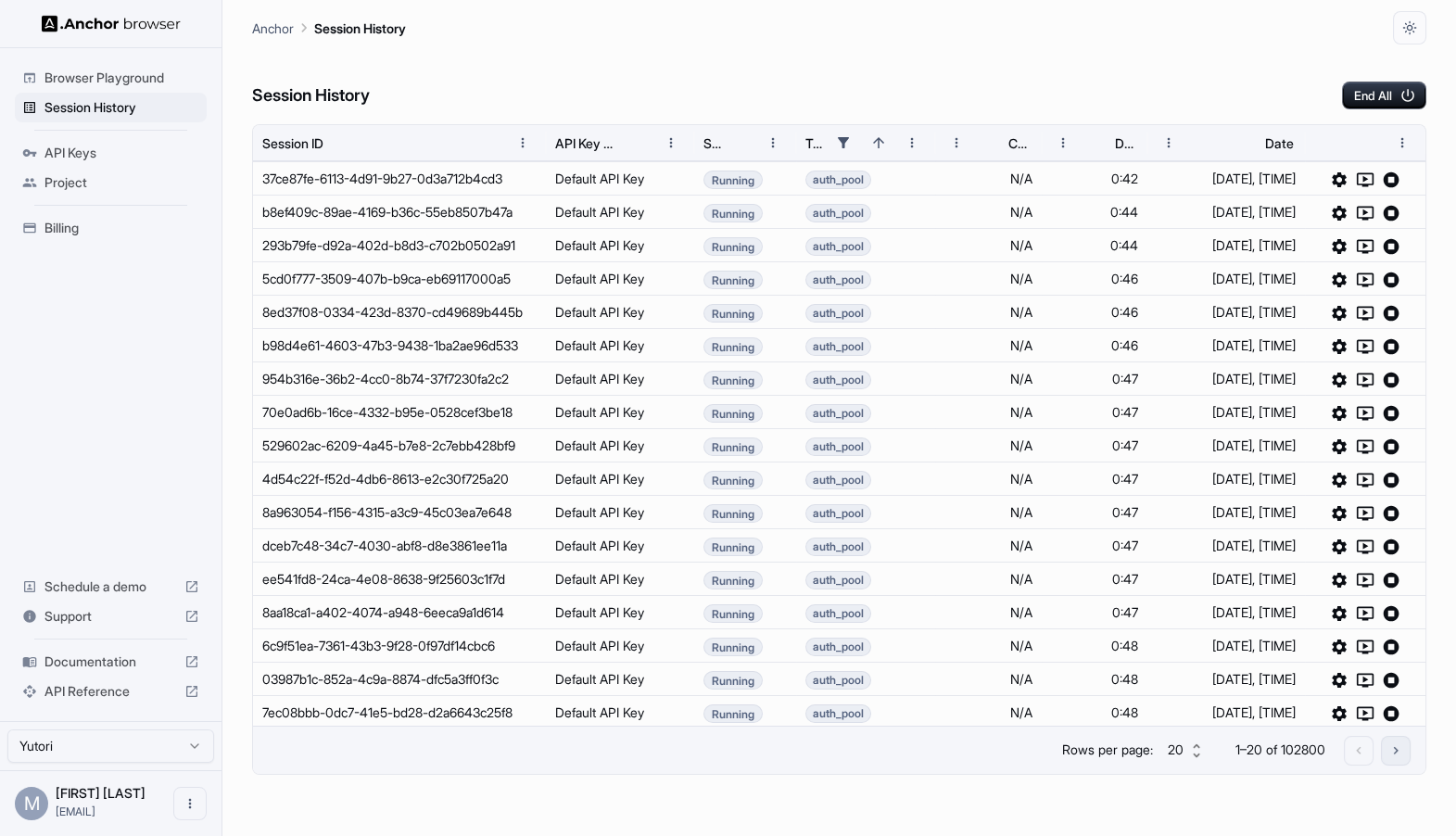 click 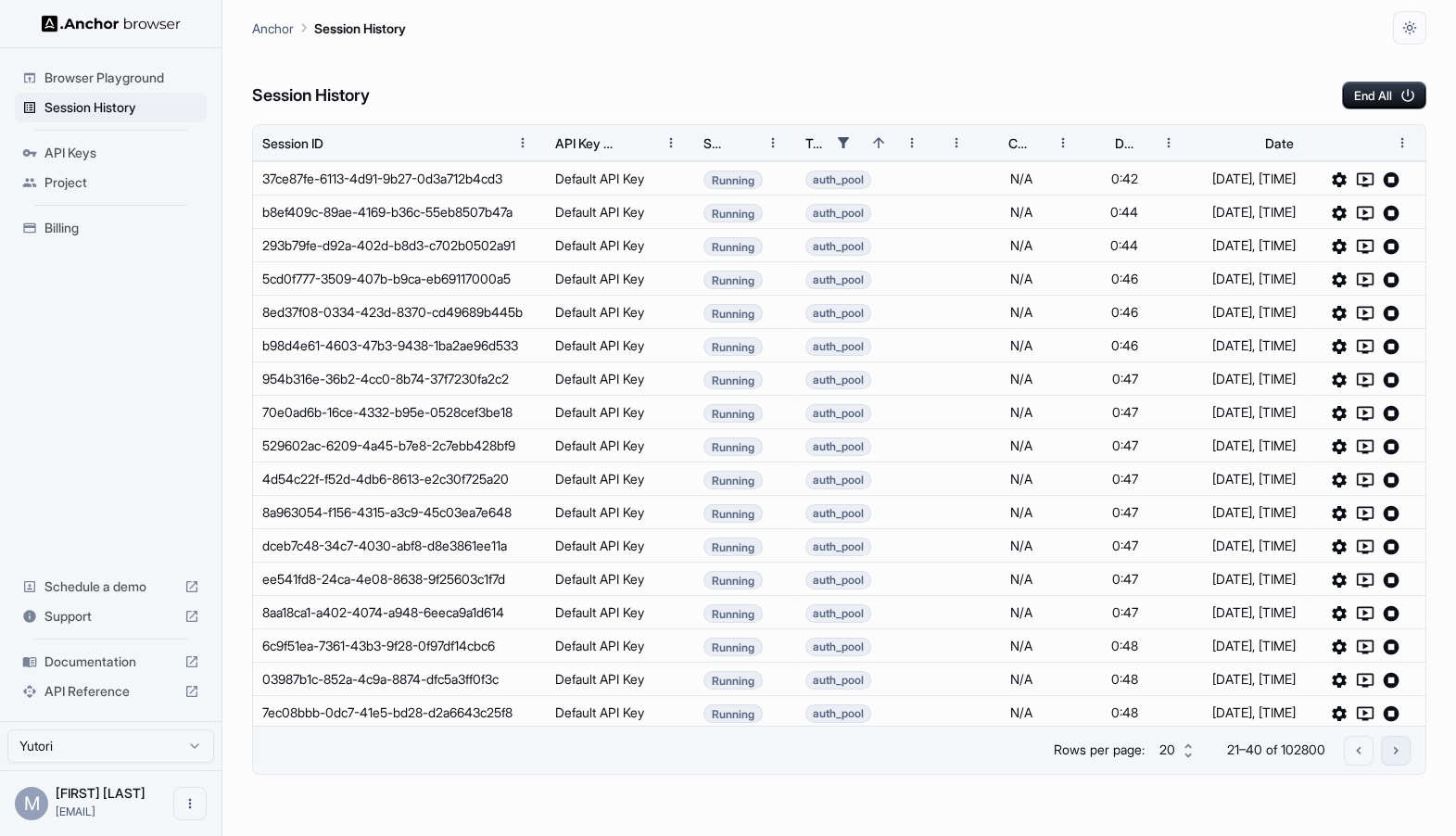 click 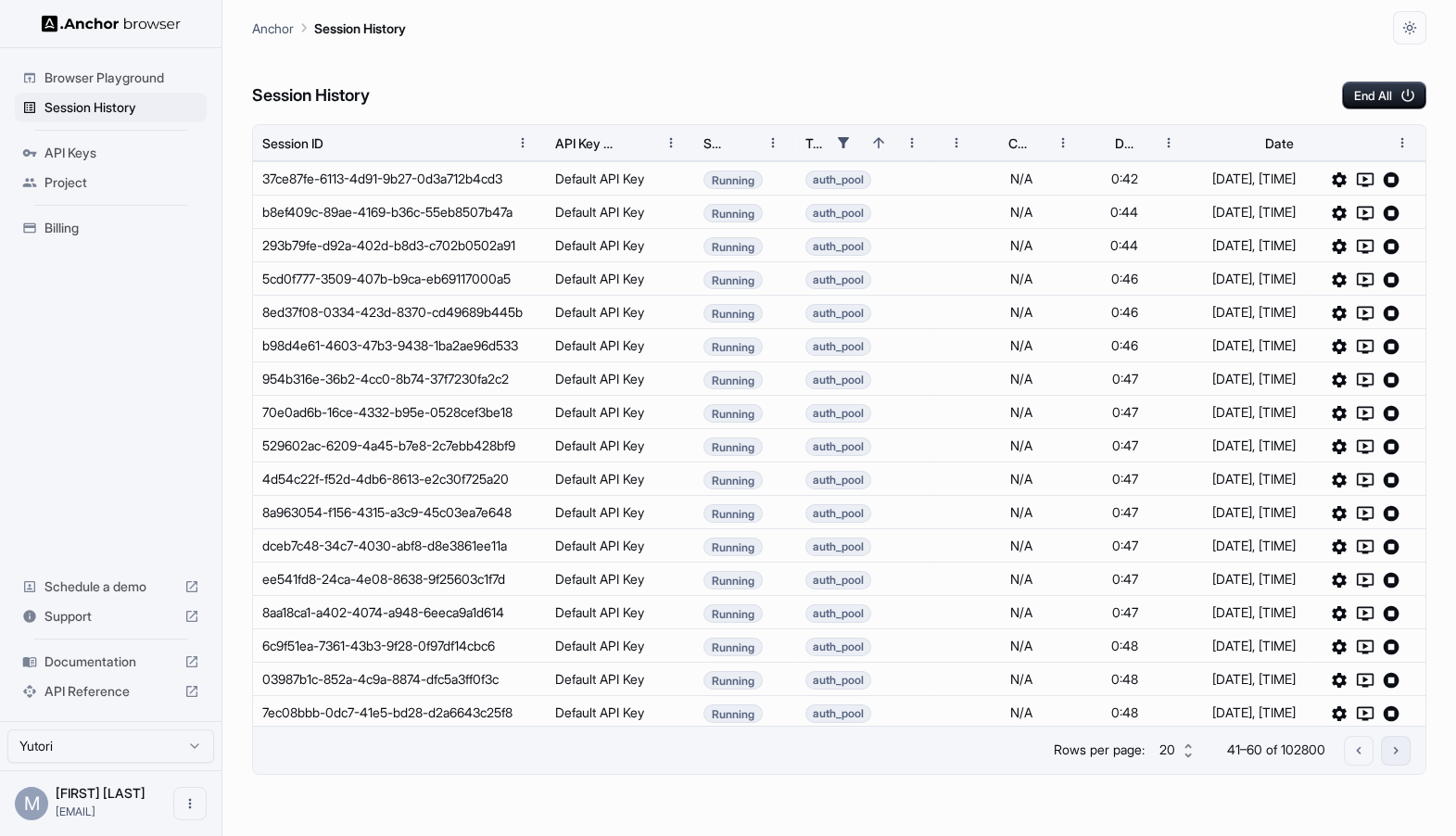 click 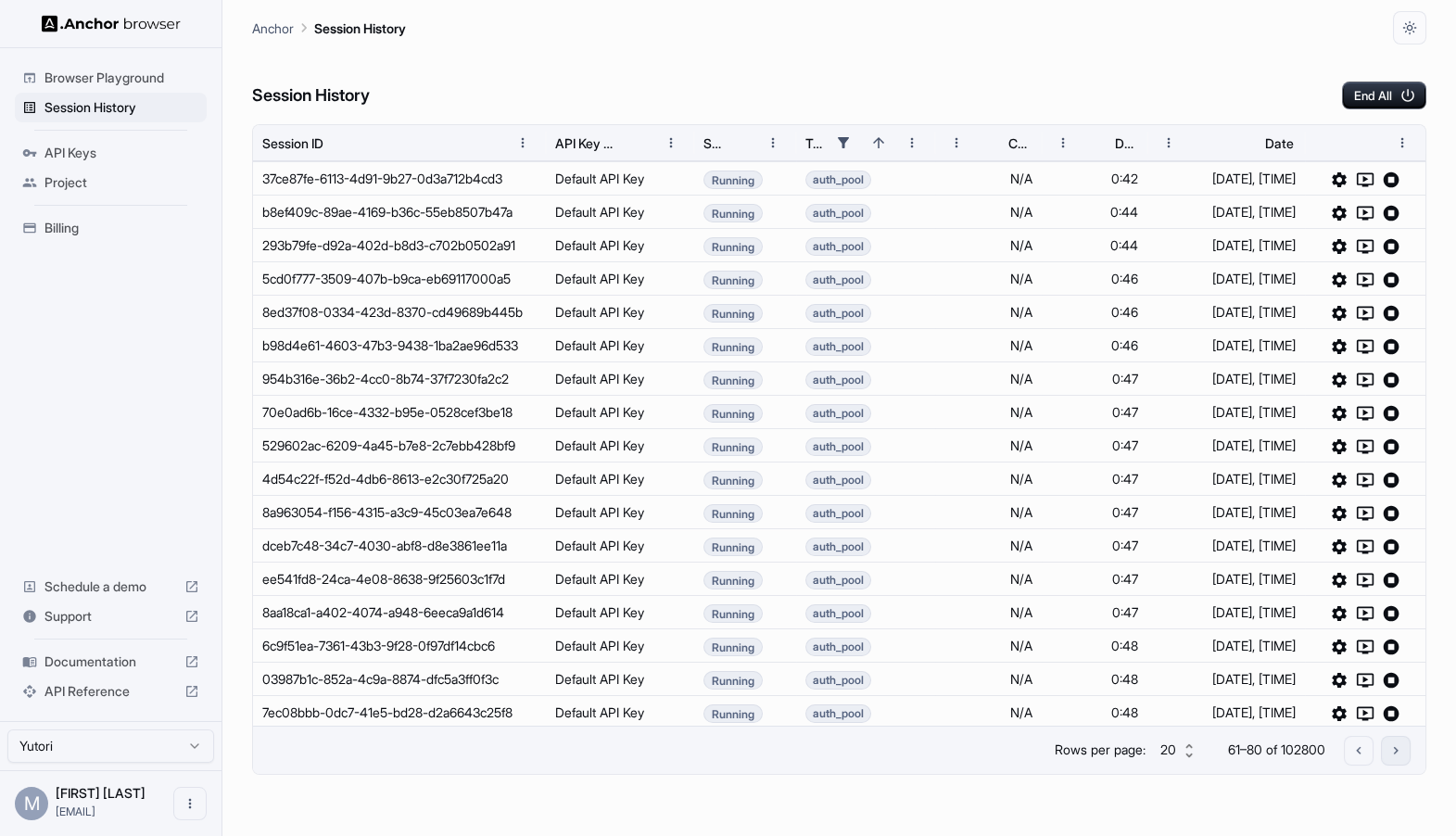 click 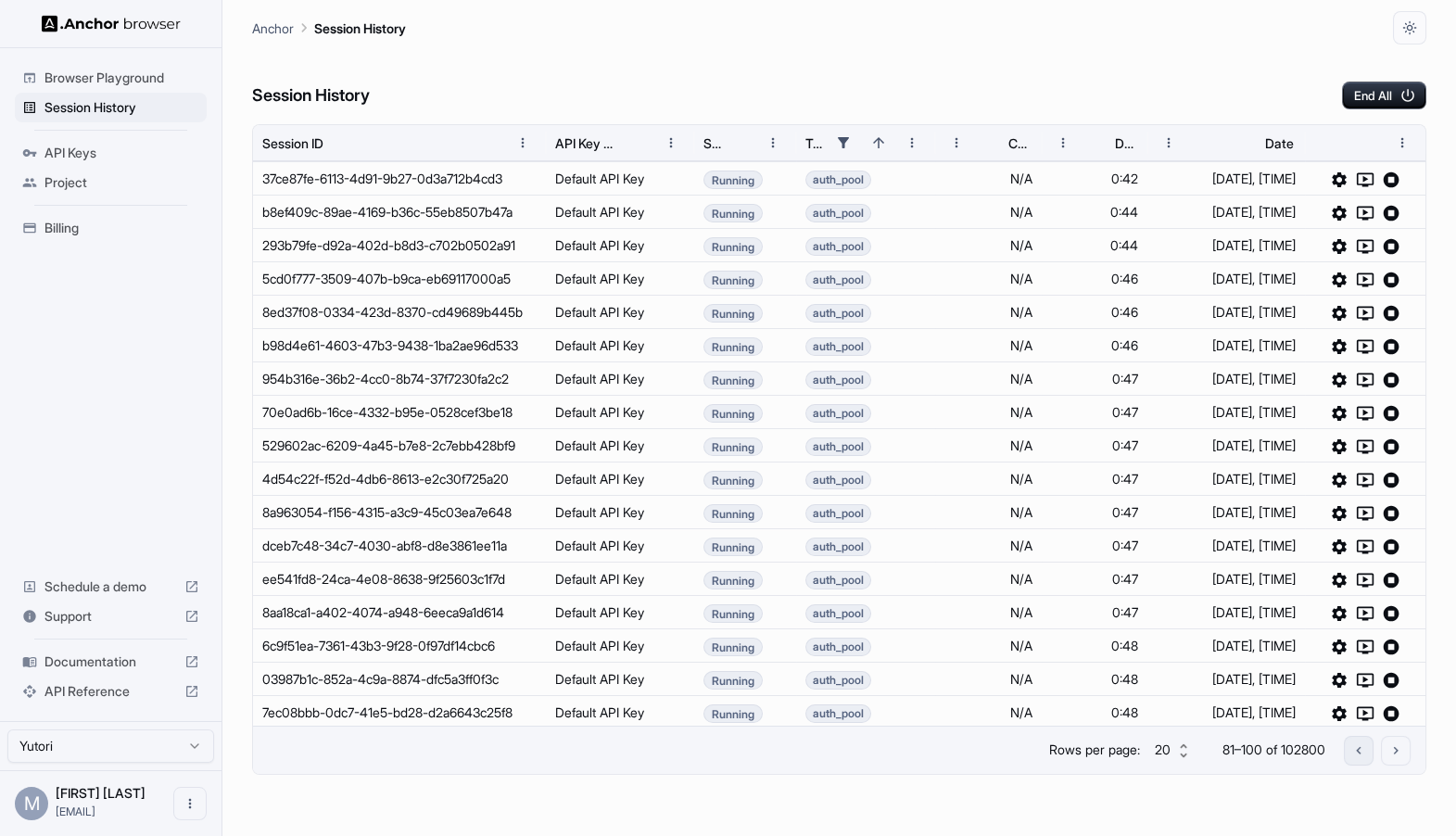 click 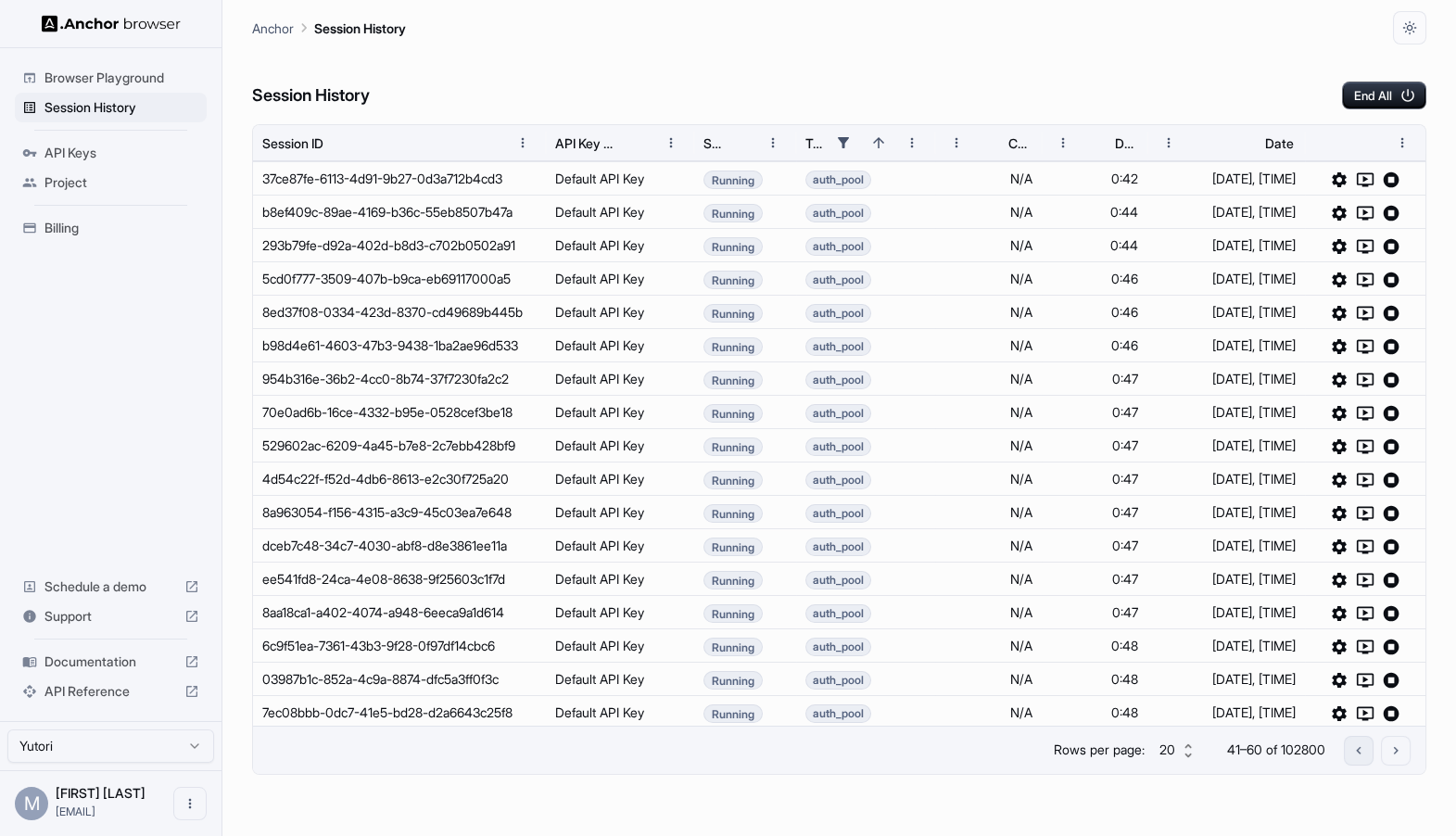 click 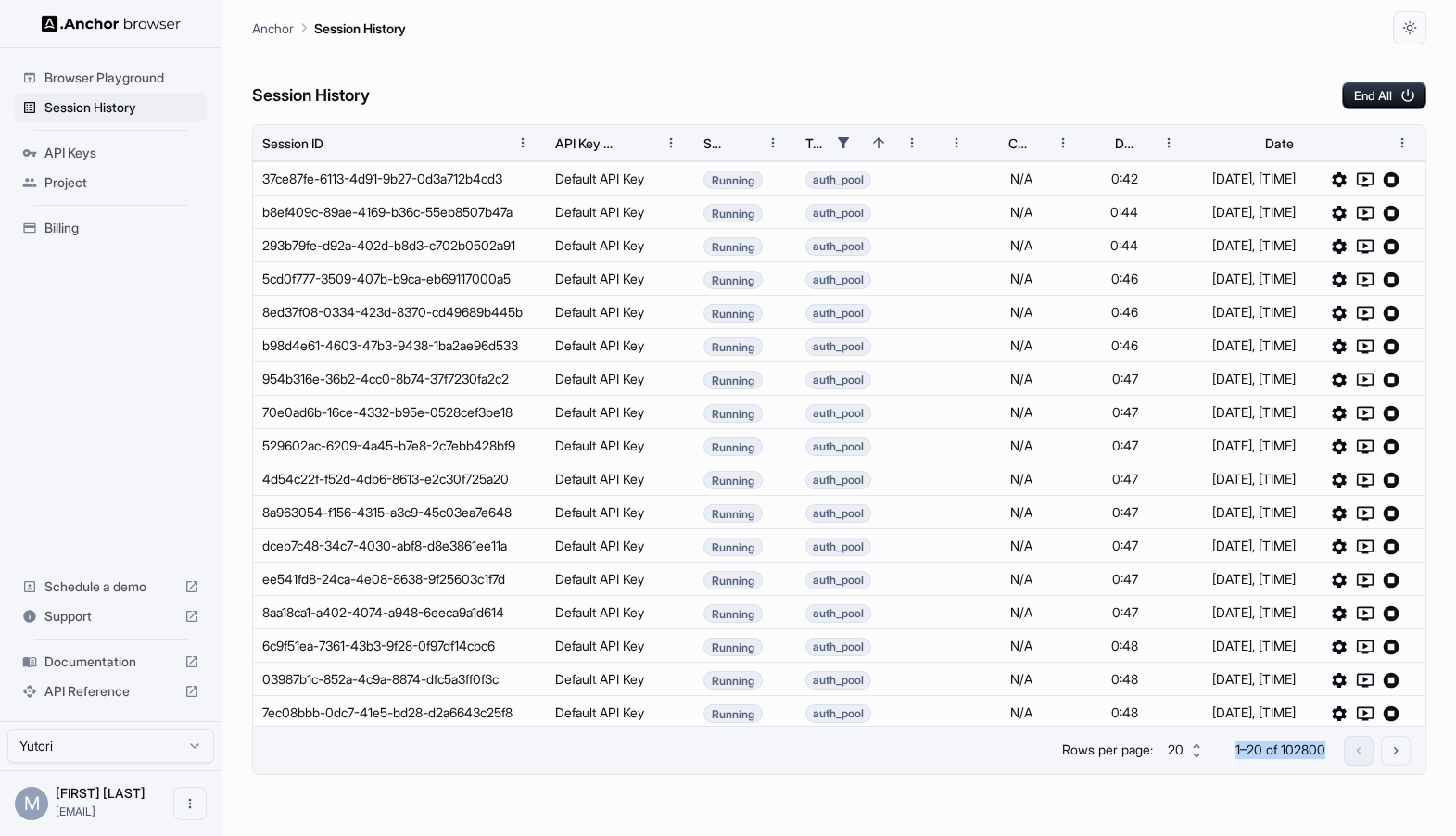 click at bounding box center (1377, 751) 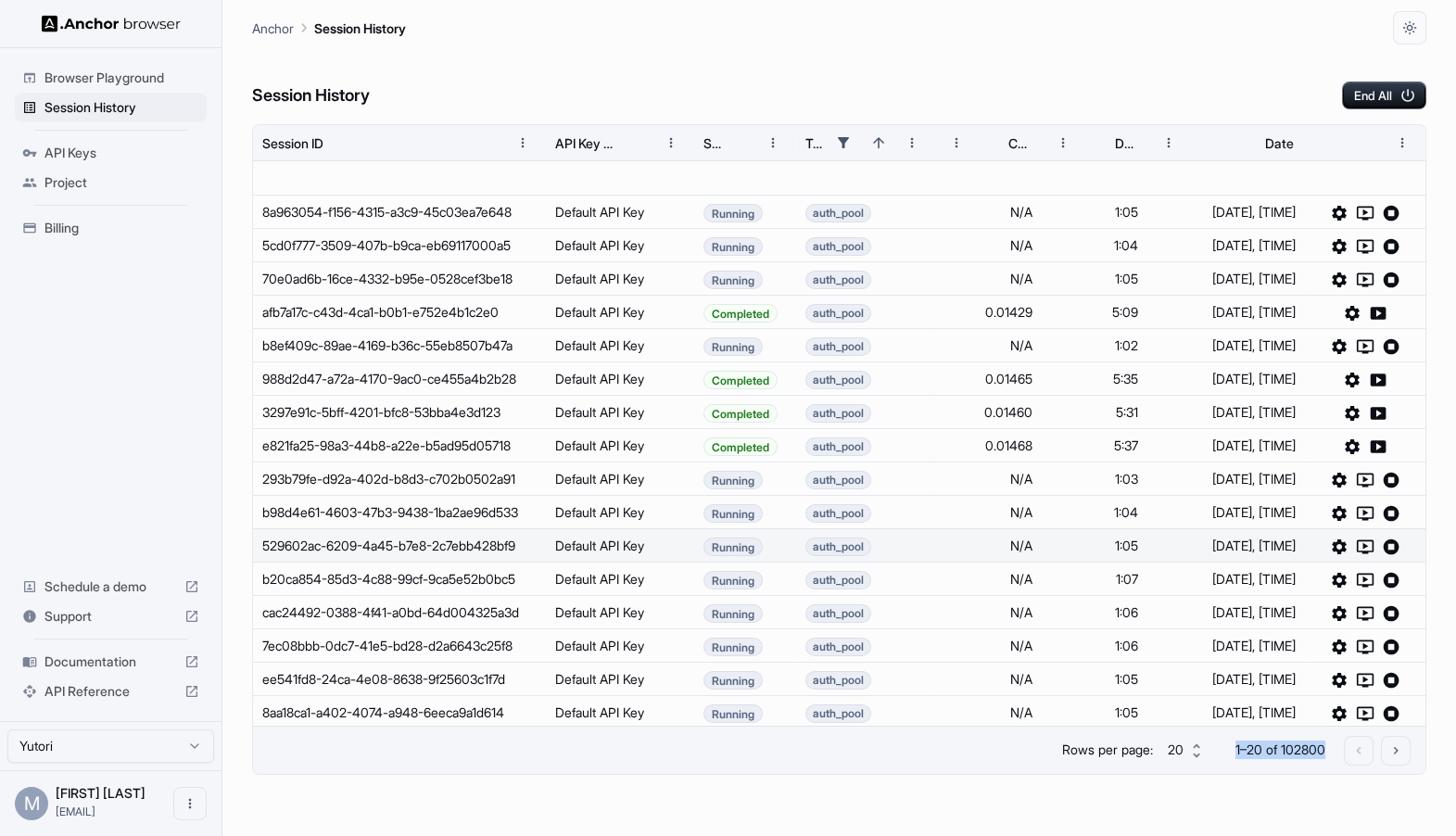 scroll, scrollTop: 436, scrollLeft: 0, axis: vertical 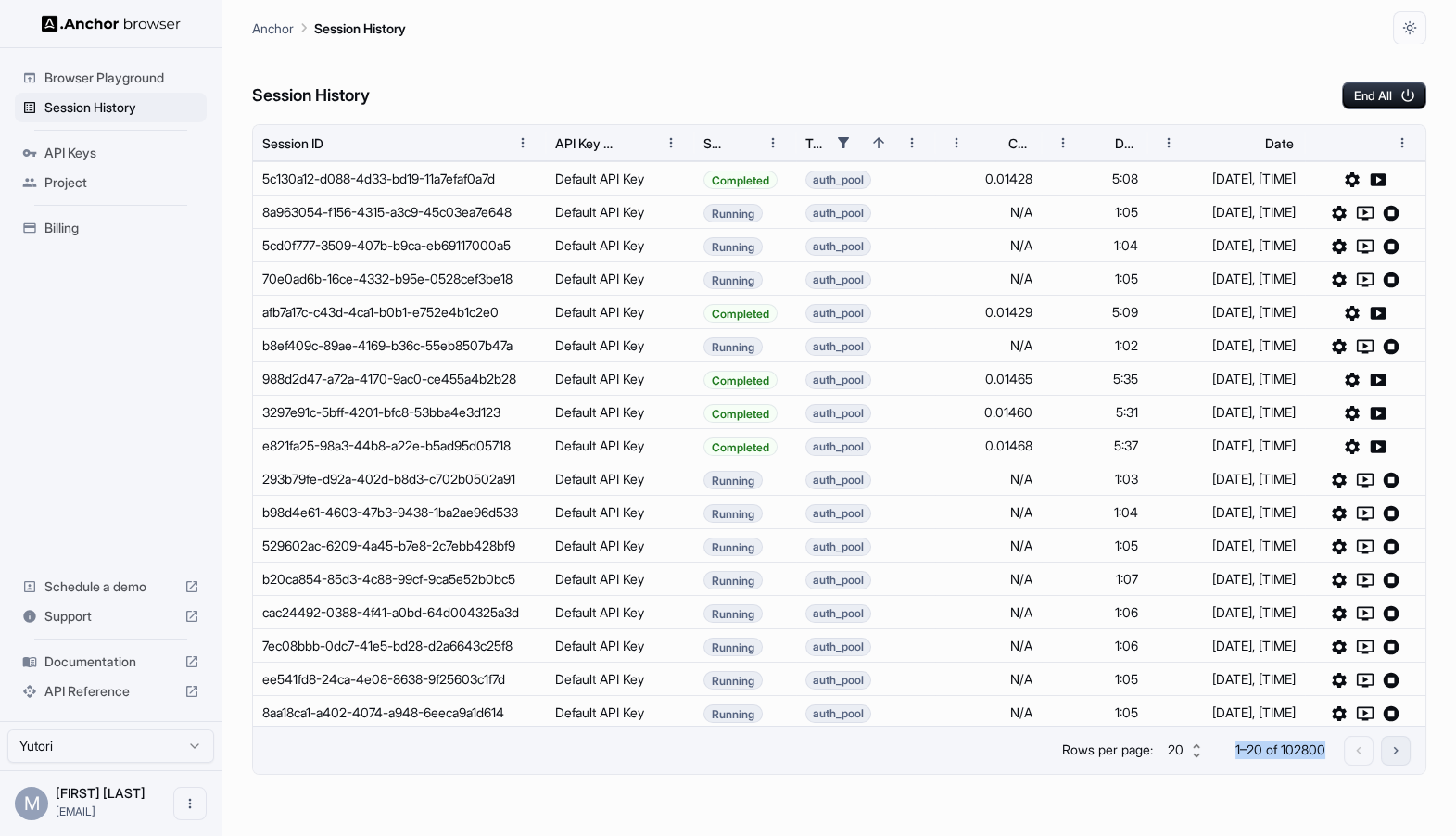 click at bounding box center [1396, 751] 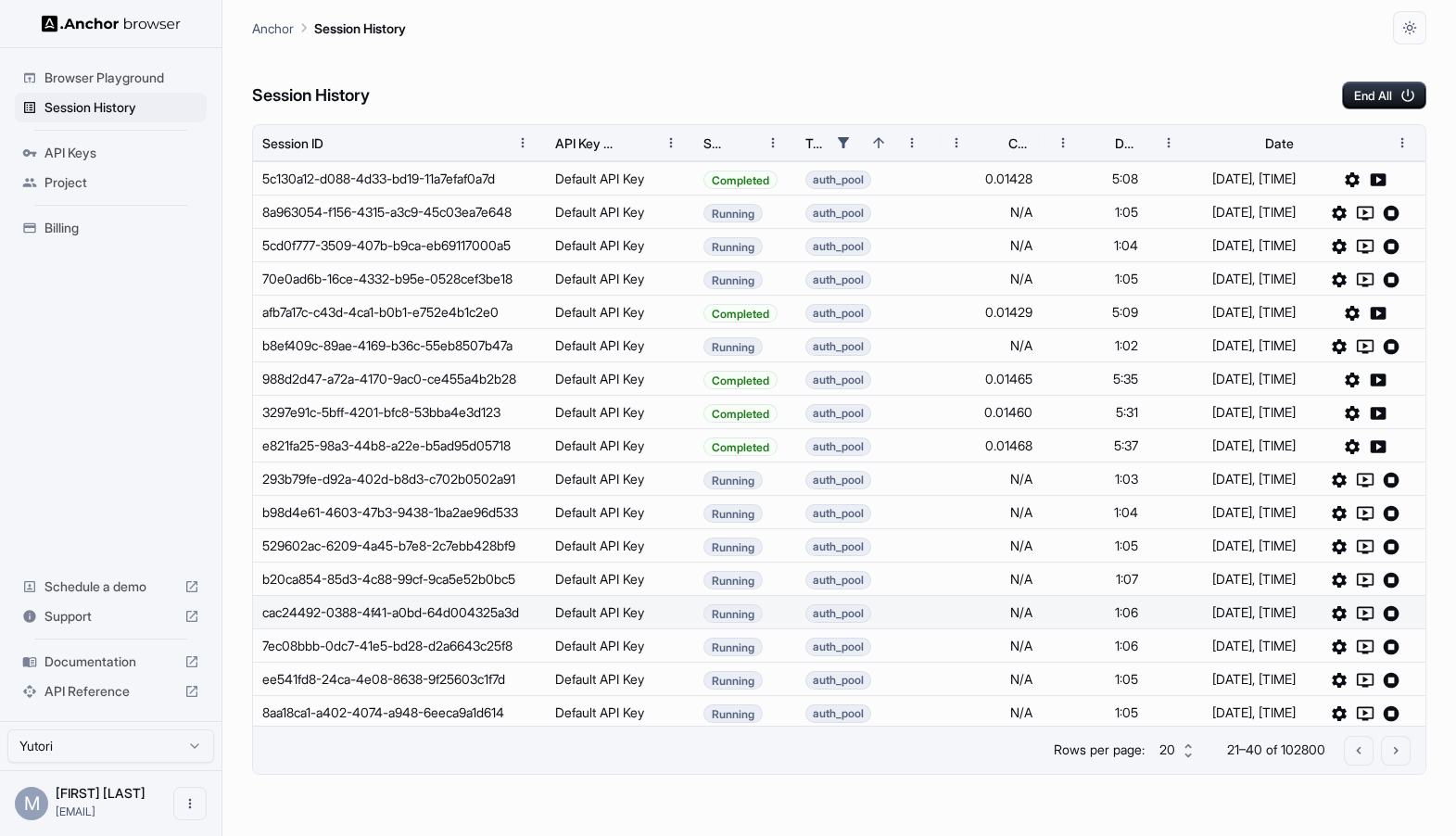 scroll, scrollTop: 436, scrollLeft: 0, axis: vertical 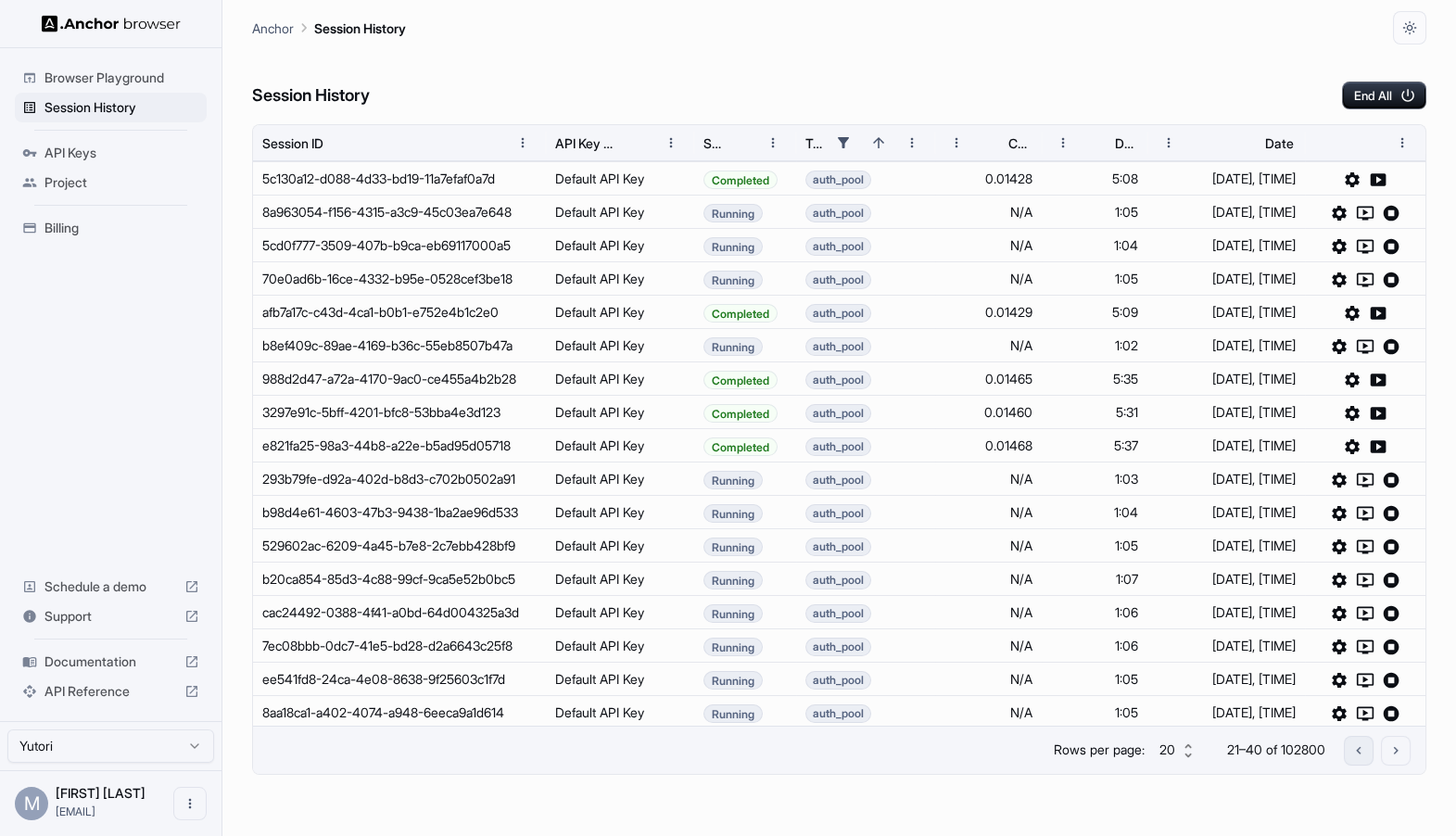 click 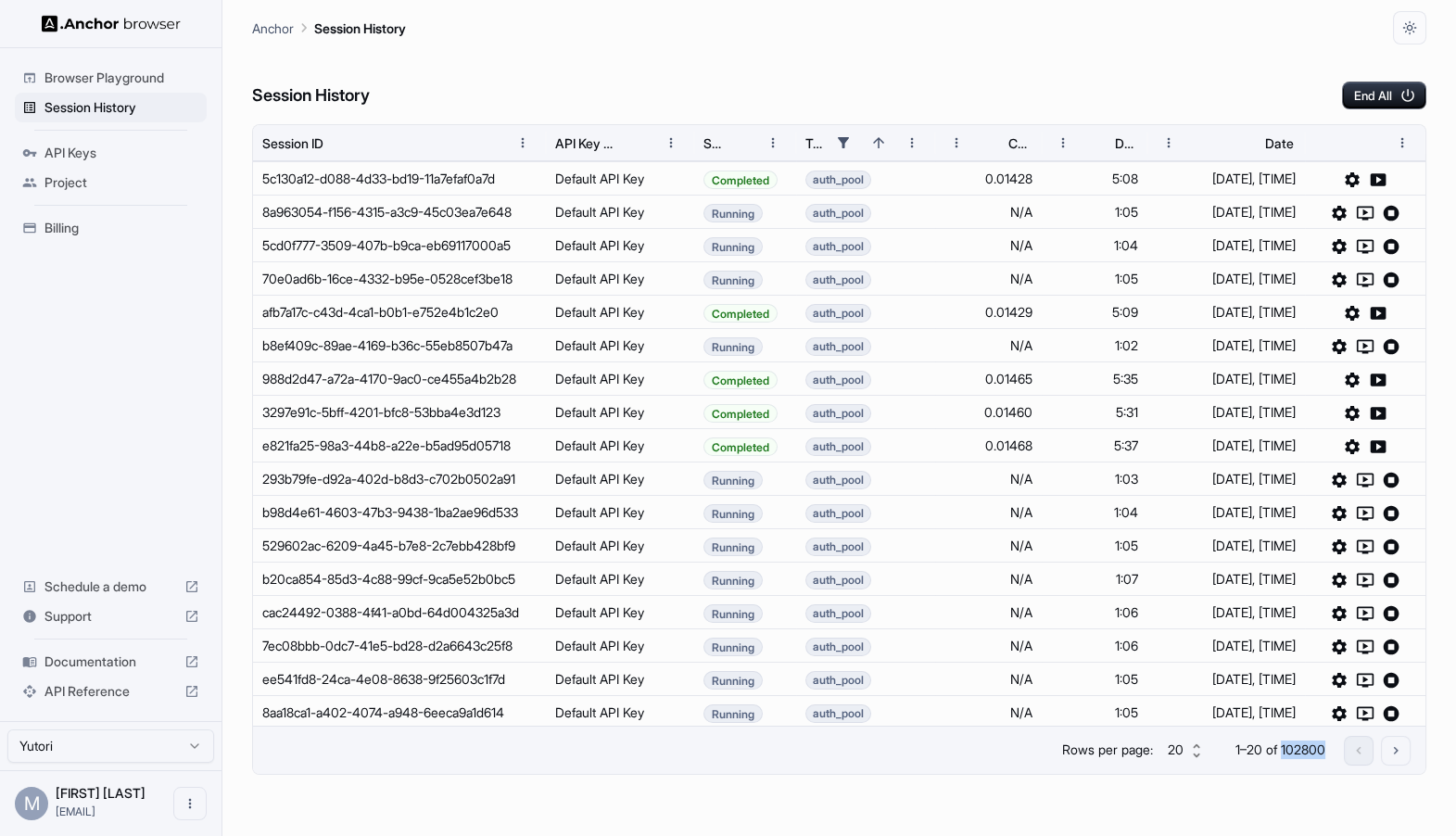 click at bounding box center (1377, 751) 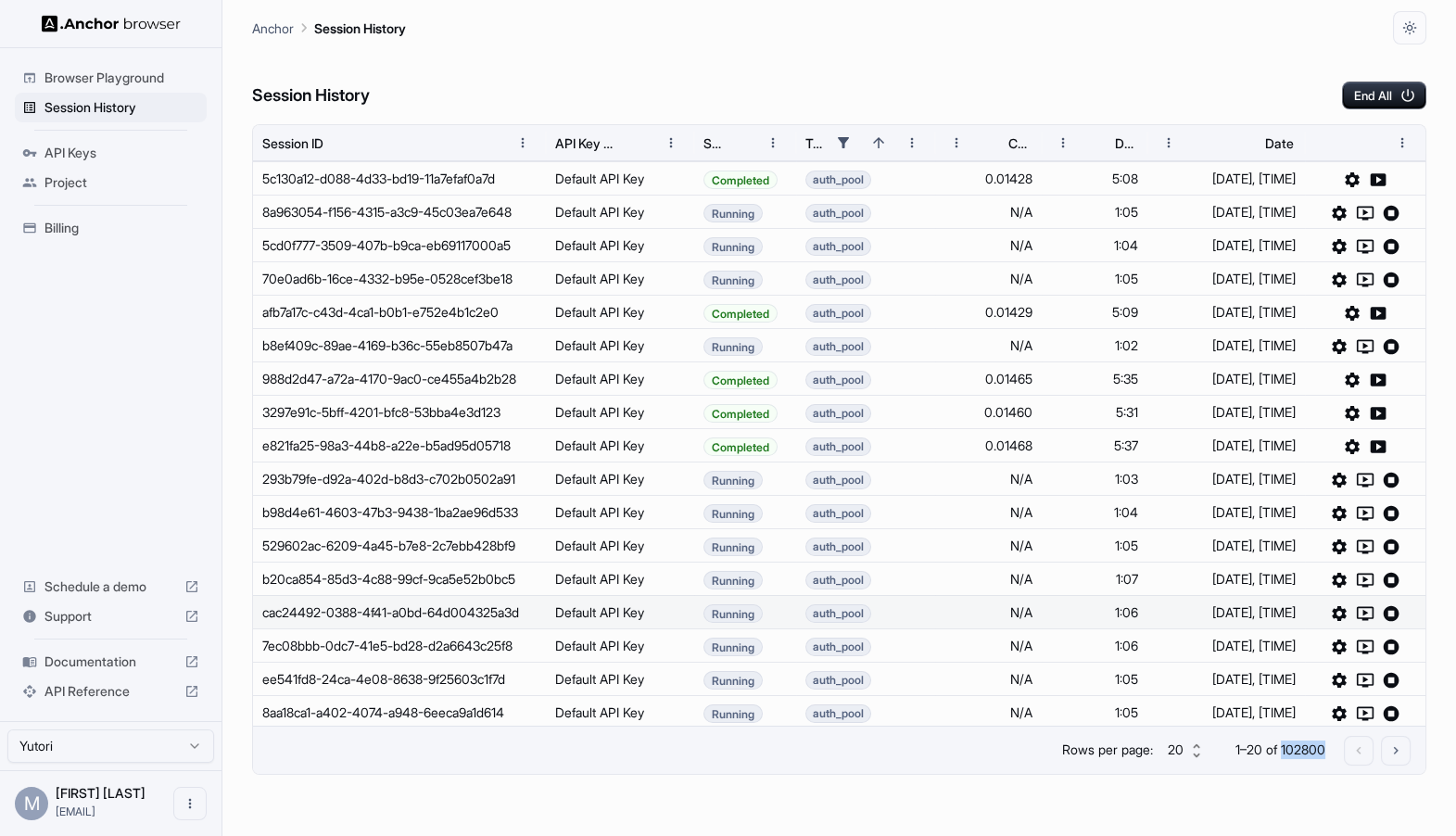 scroll, scrollTop: 436, scrollLeft: 0, axis: vertical 